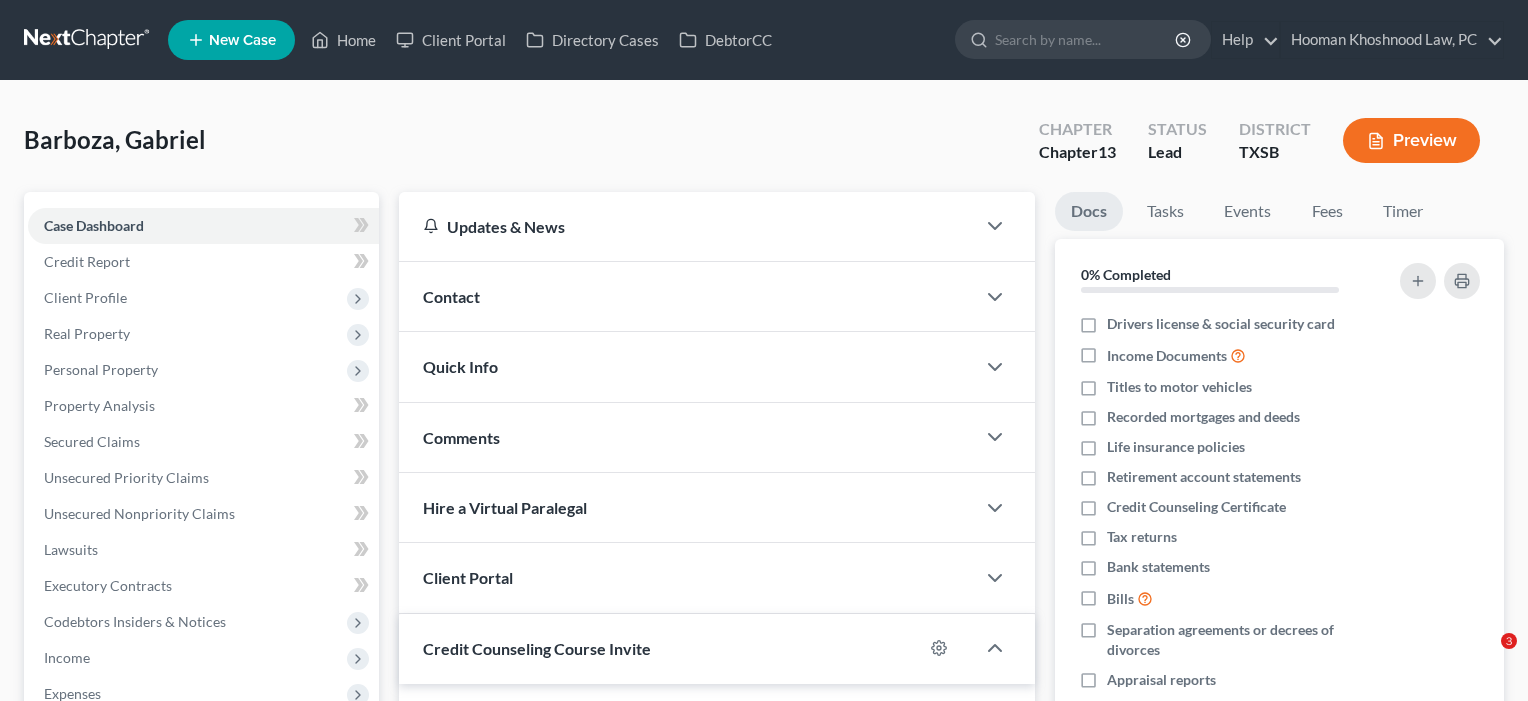 scroll, scrollTop: 0, scrollLeft: 0, axis: both 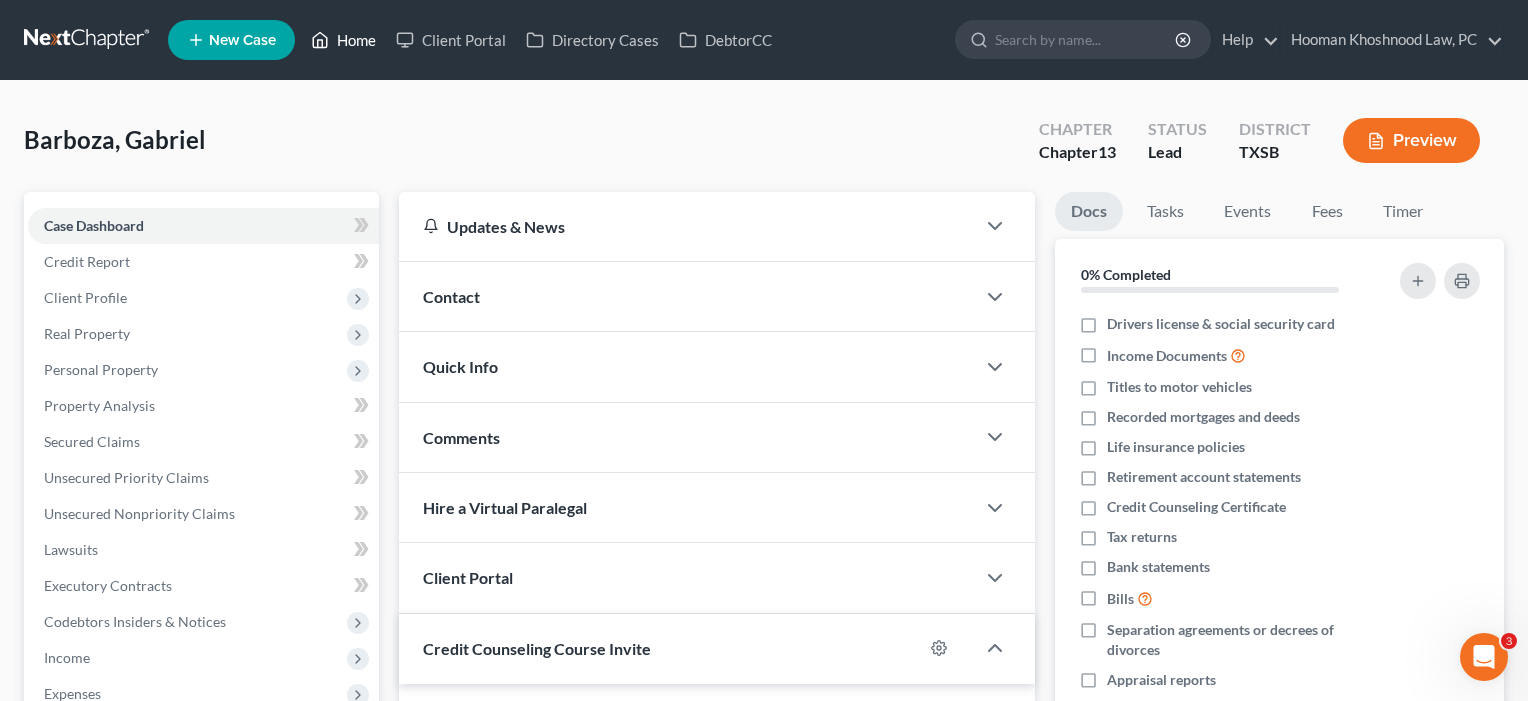 click on "Home" at bounding box center (343, 40) 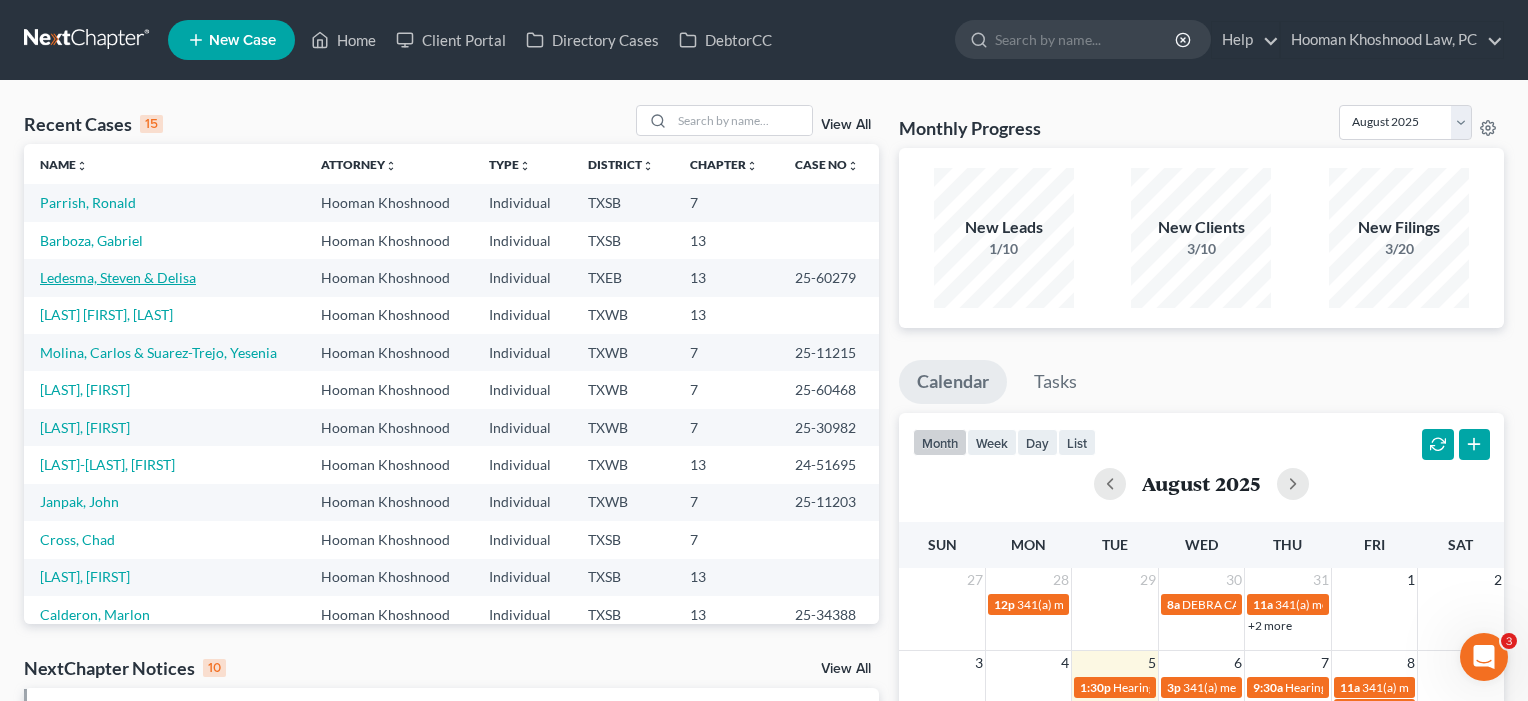 click on "Ledesma, Steven & Delisa" at bounding box center [118, 277] 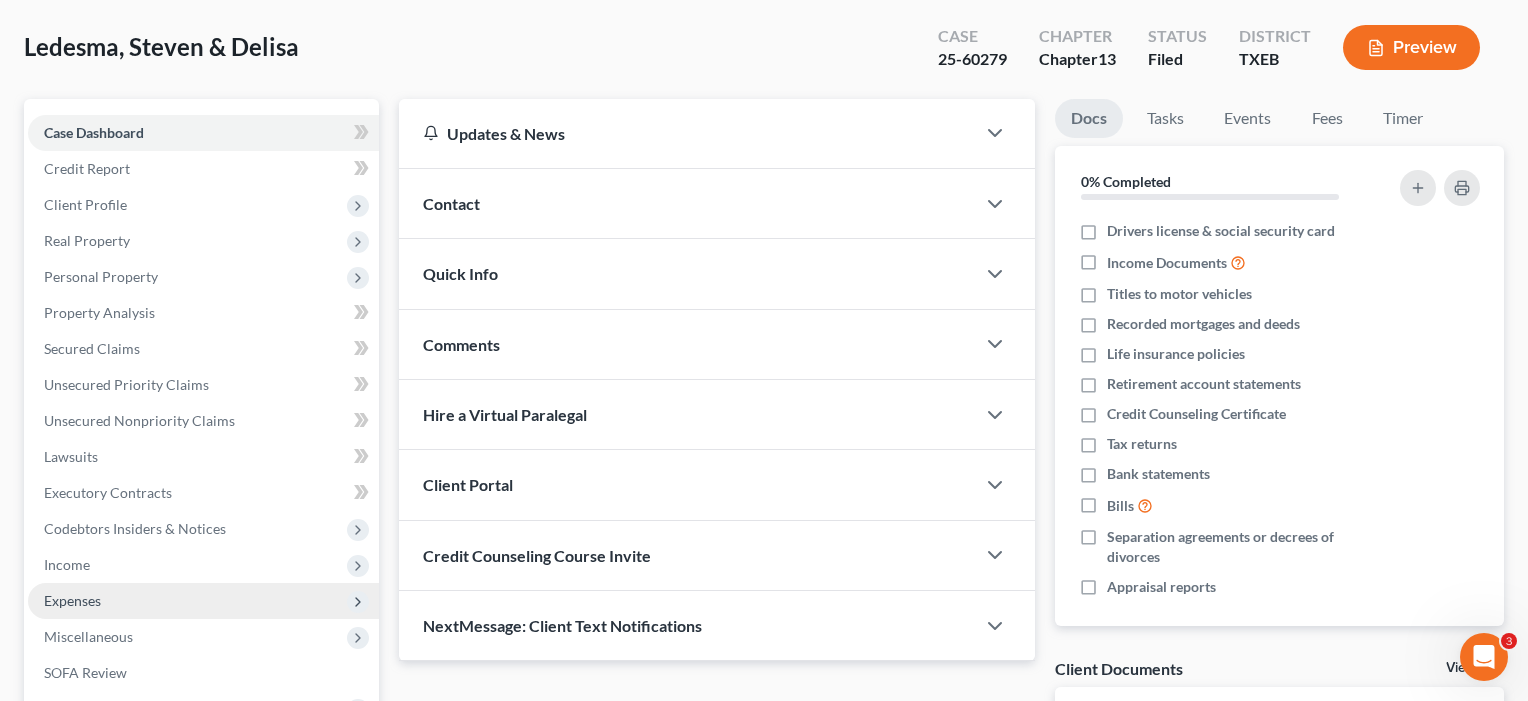 scroll, scrollTop: 150, scrollLeft: 0, axis: vertical 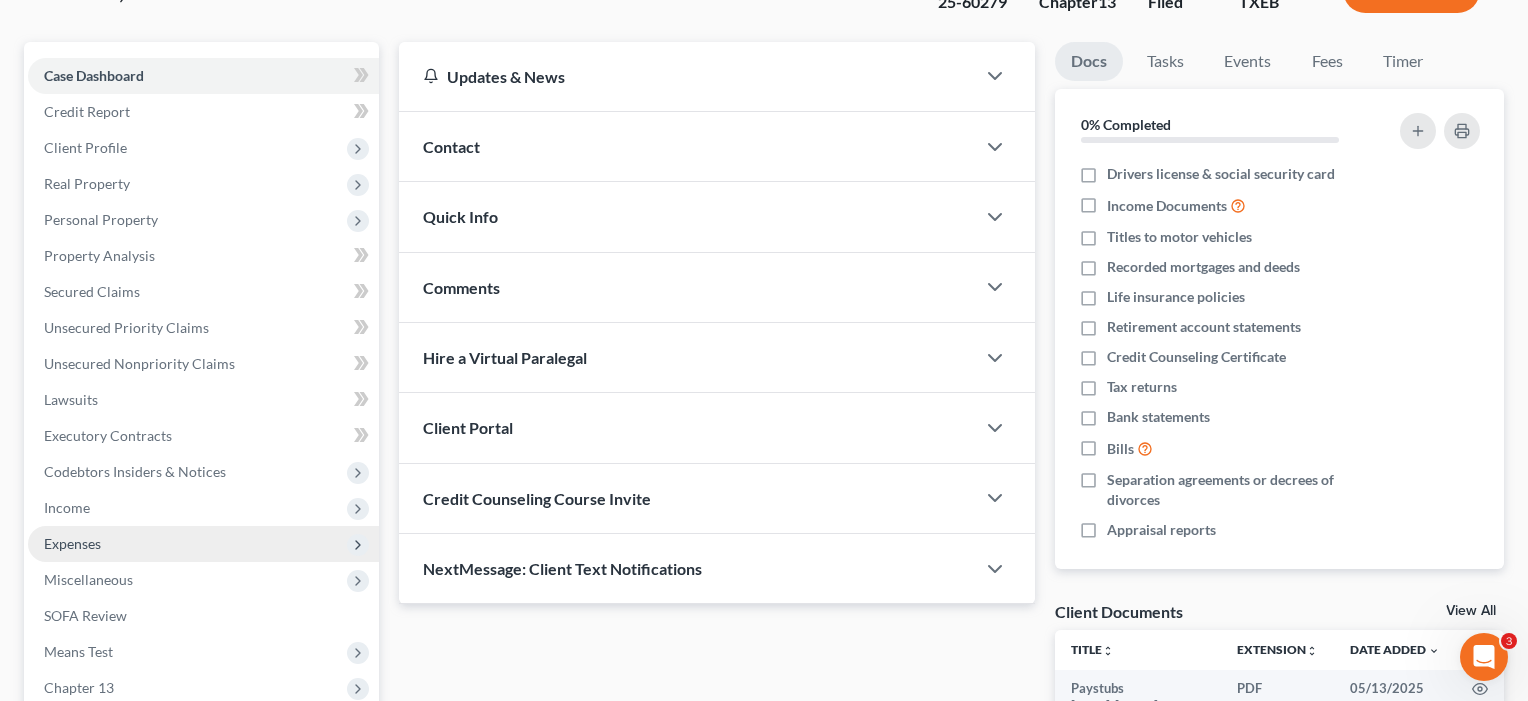 click on "Expenses" at bounding box center (72, 543) 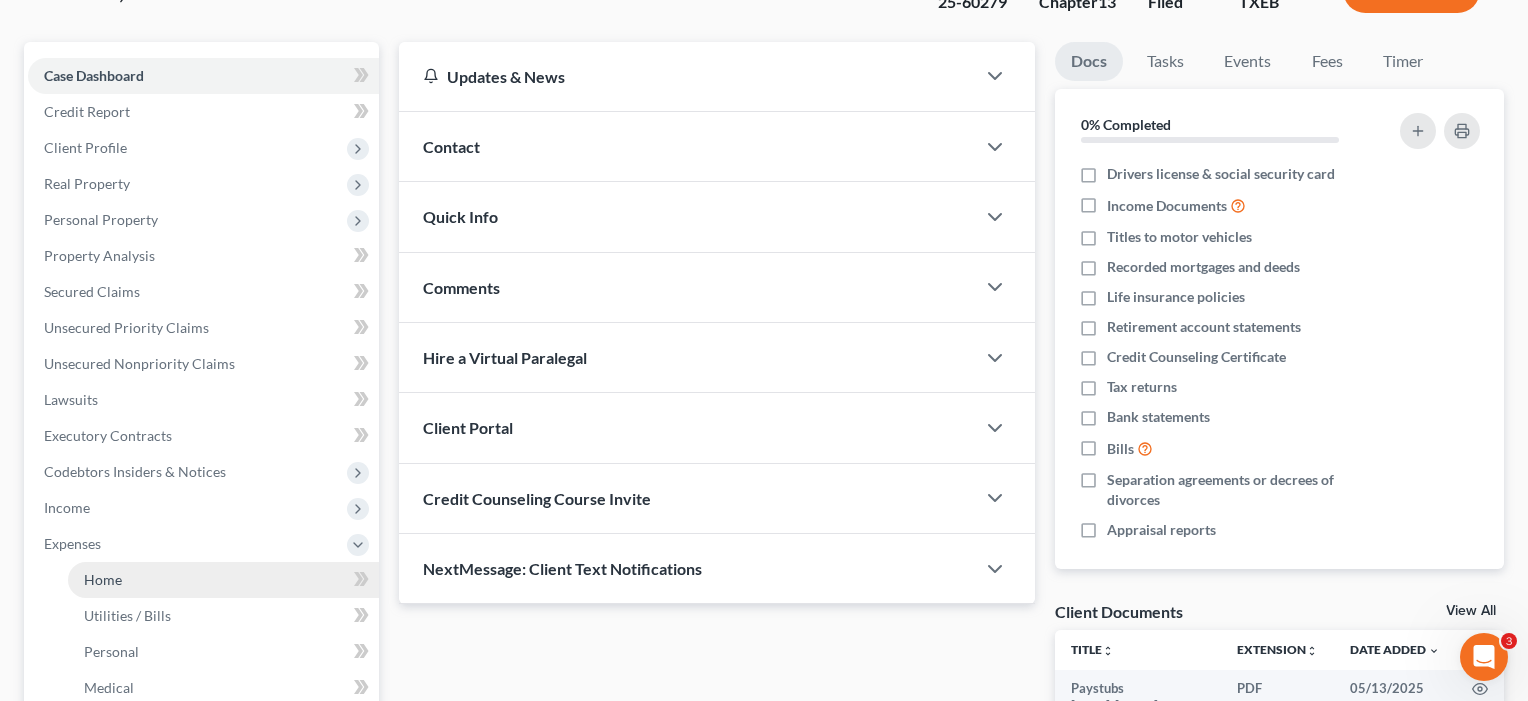 click on "Home" at bounding box center (103, 579) 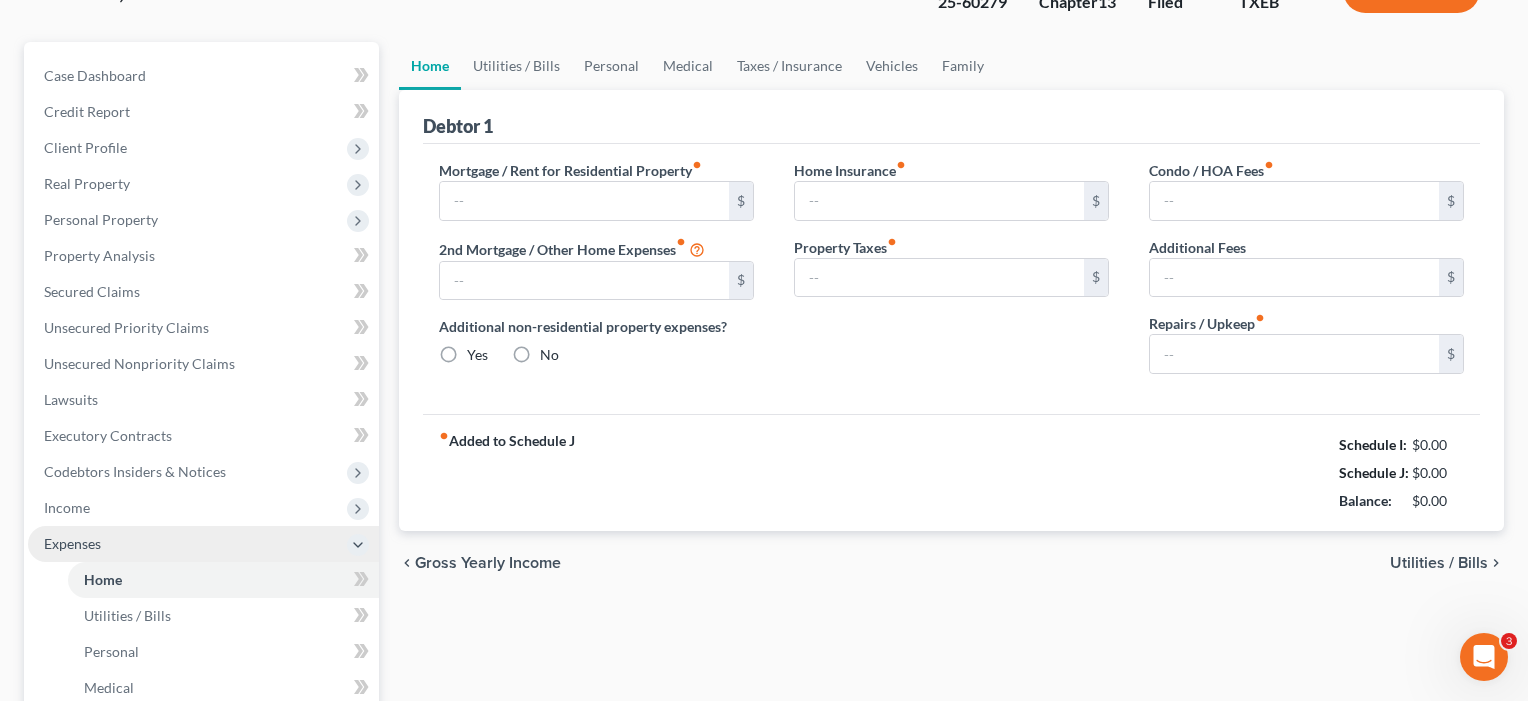 scroll, scrollTop: 6, scrollLeft: 0, axis: vertical 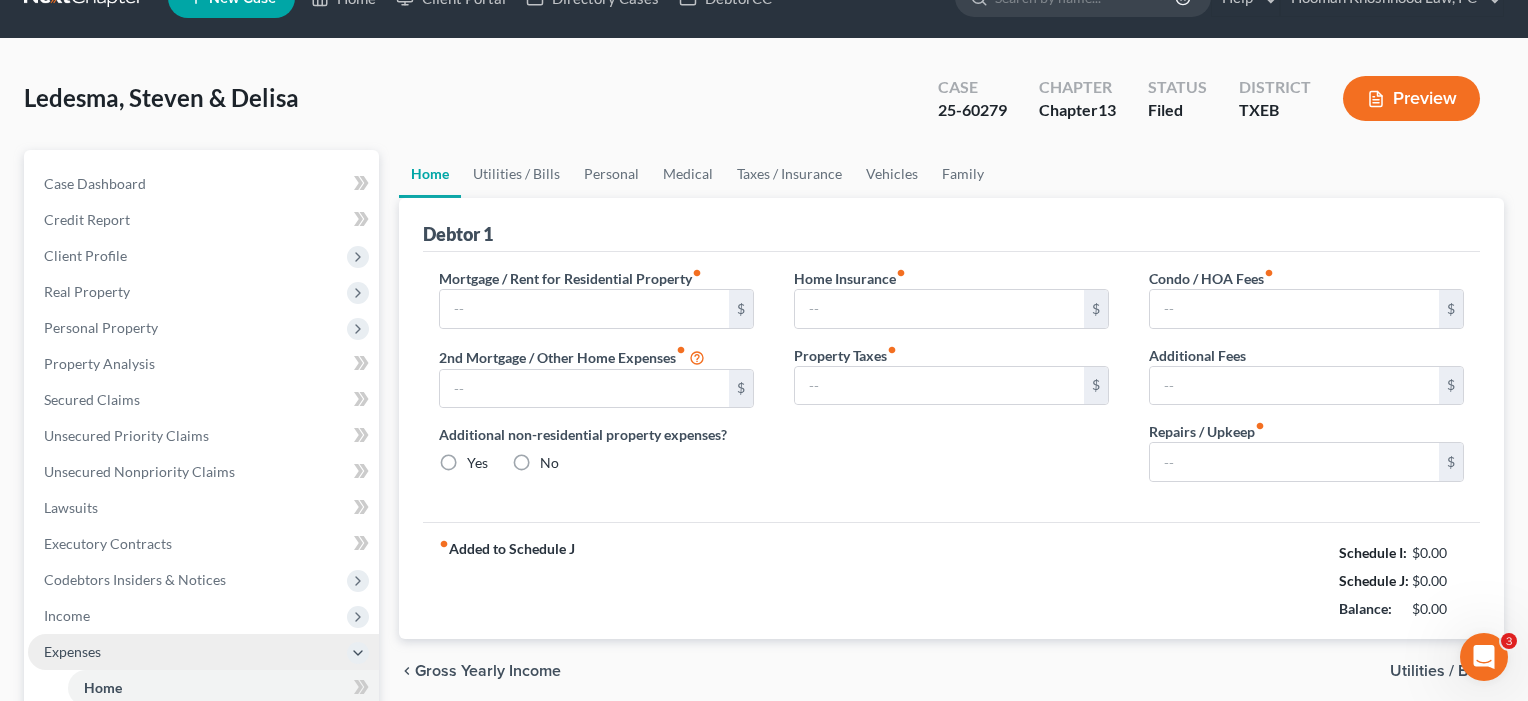 type on "1,282.73" 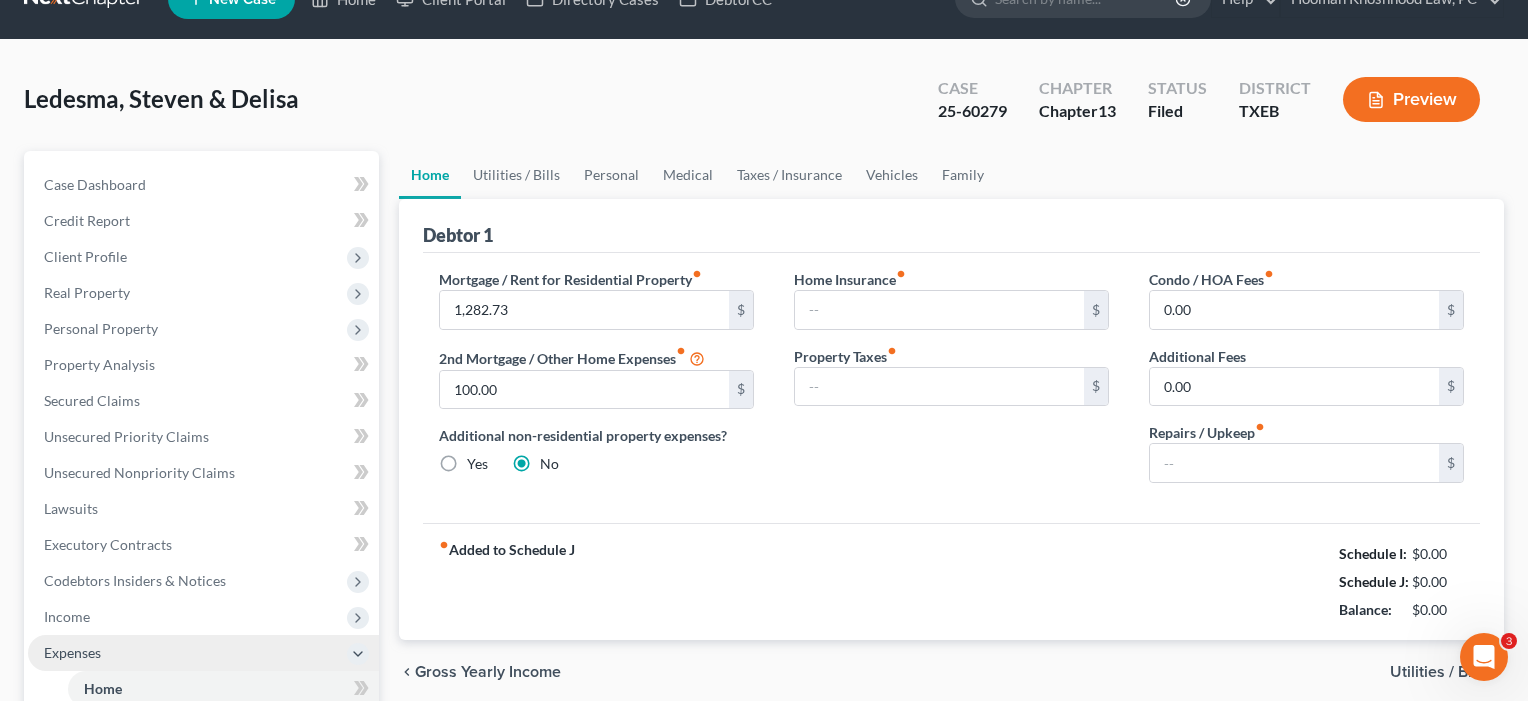type on "110.00" 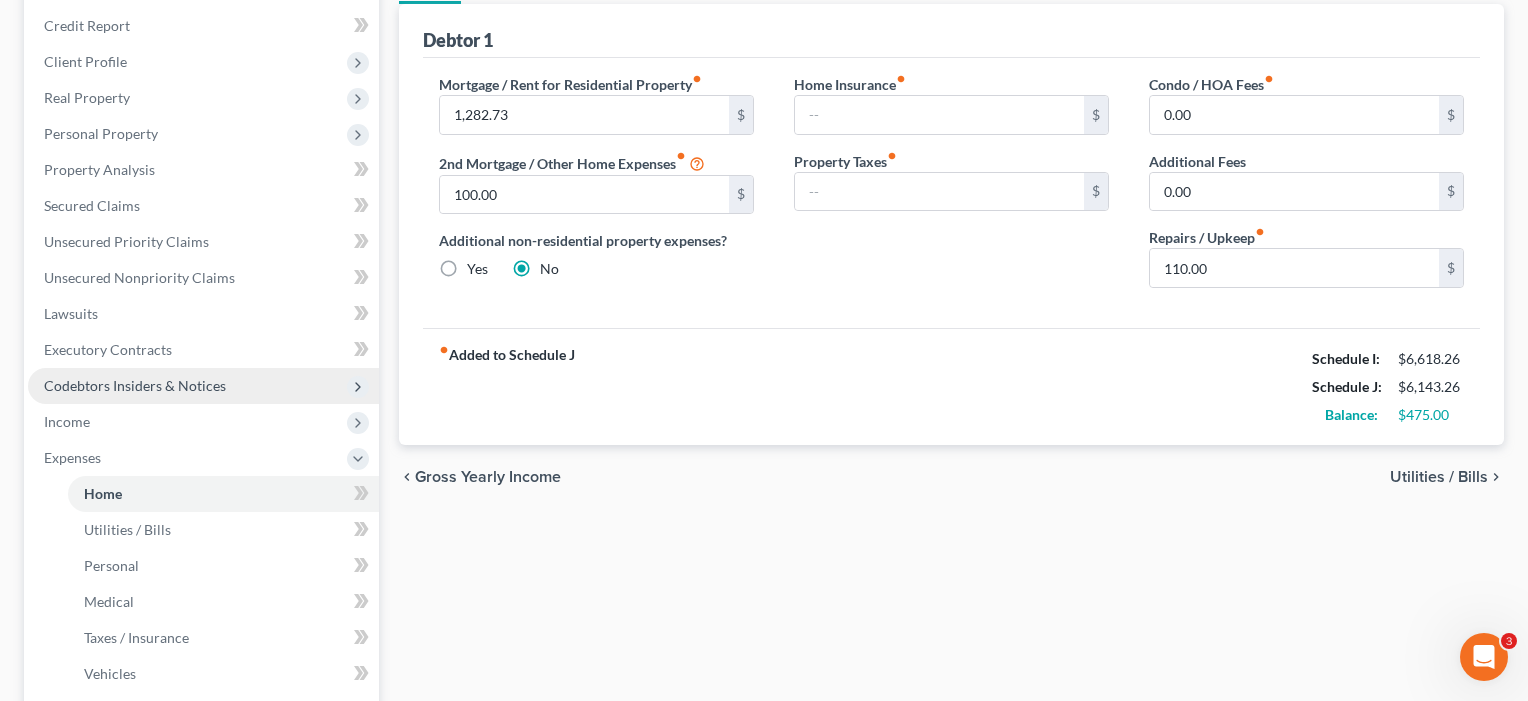 scroll, scrollTop: 344, scrollLeft: 0, axis: vertical 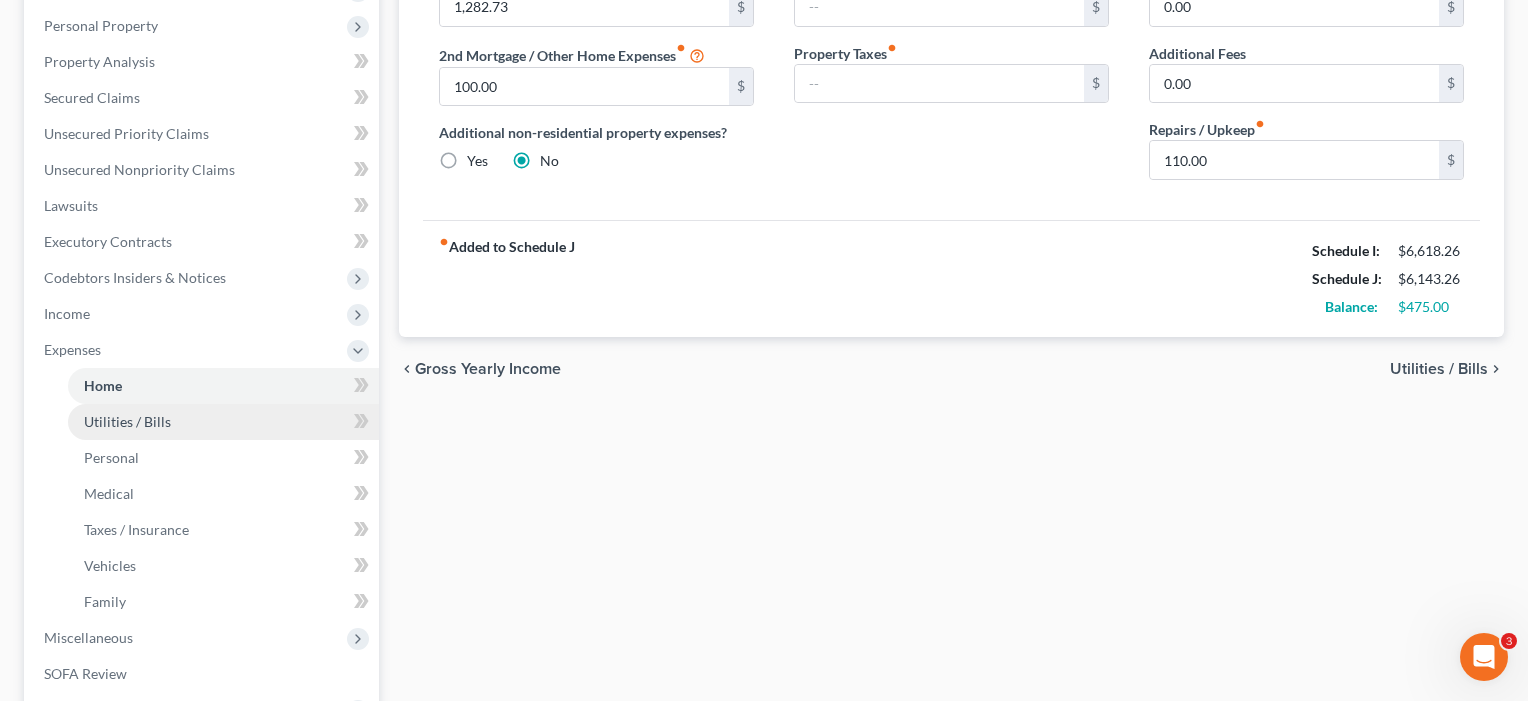 click on "Utilities / Bills" at bounding box center [127, 421] 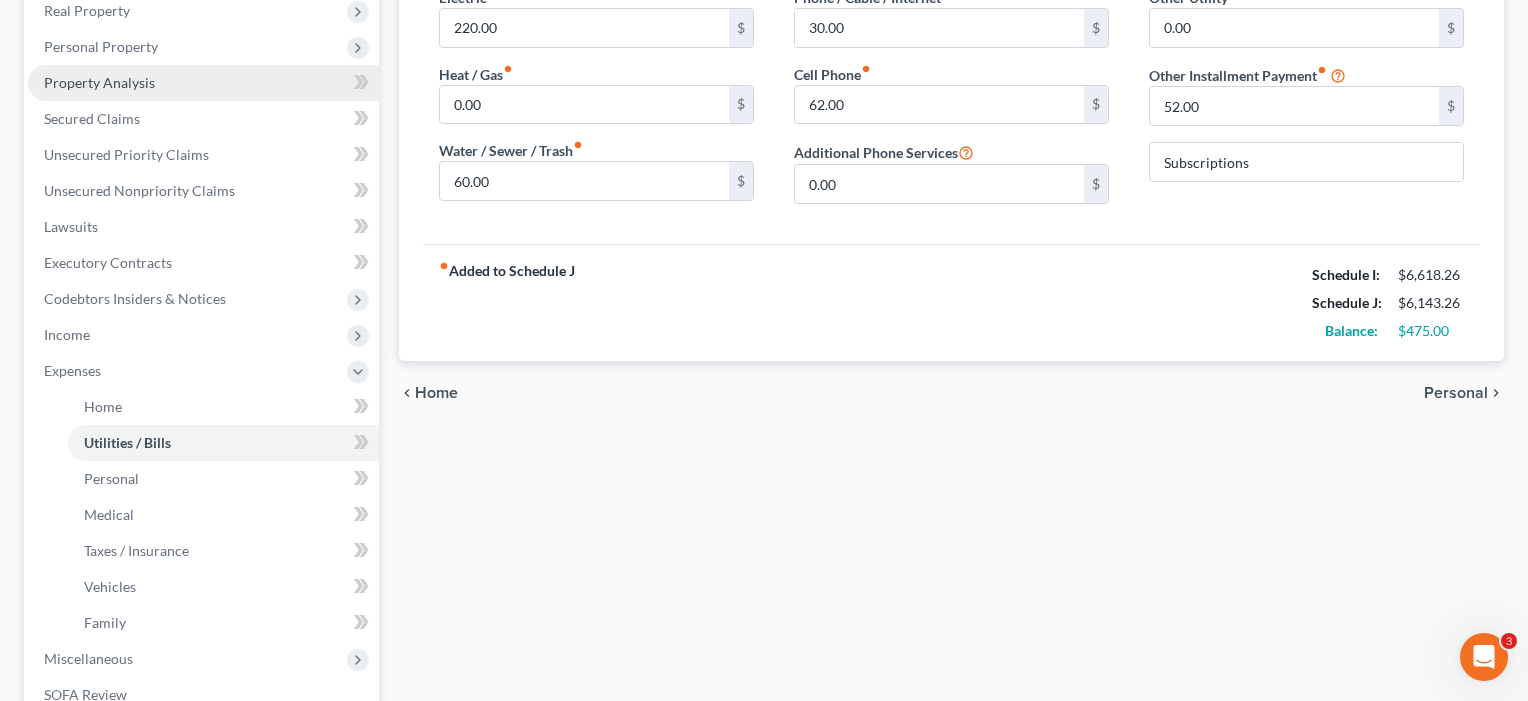 scroll, scrollTop: 362, scrollLeft: 1, axis: both 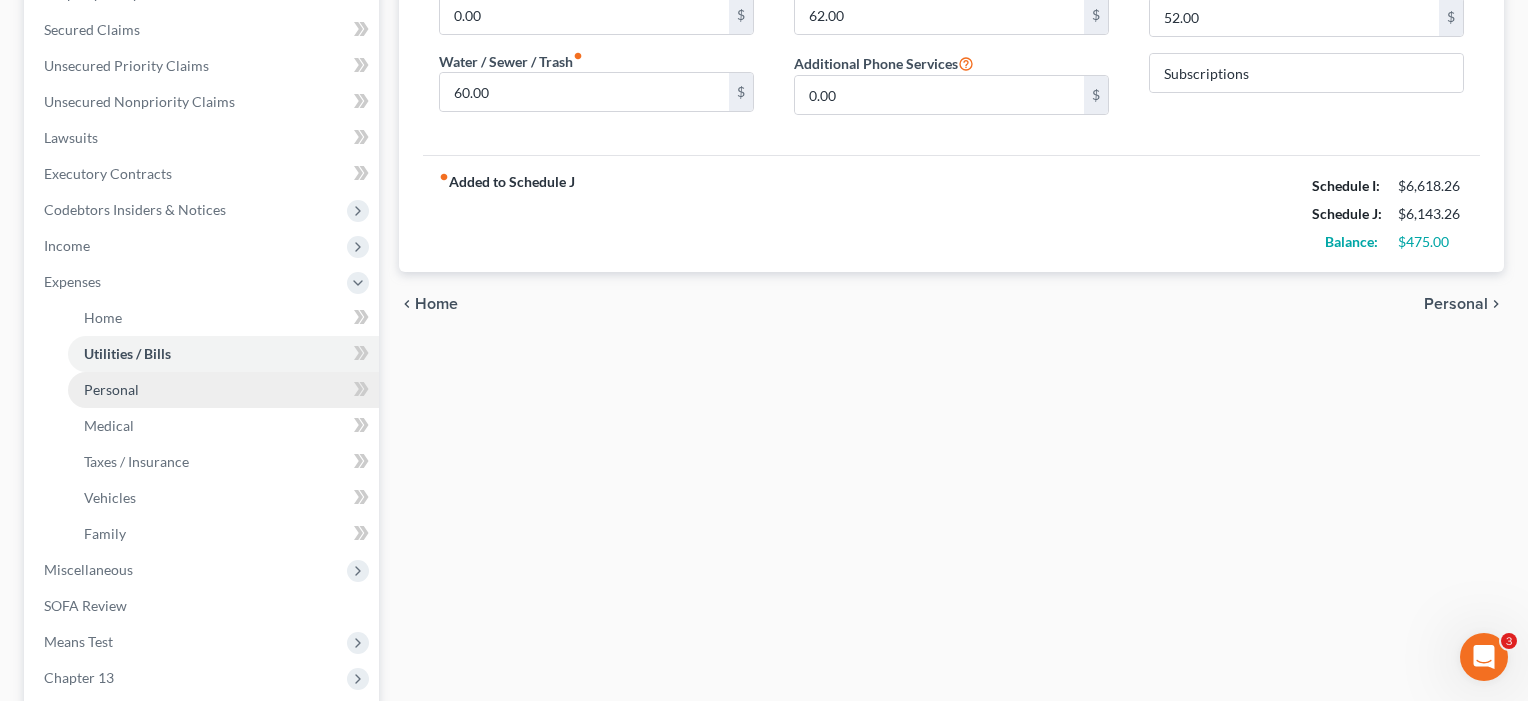 click on "Personal" at bounding box center [111, 389] 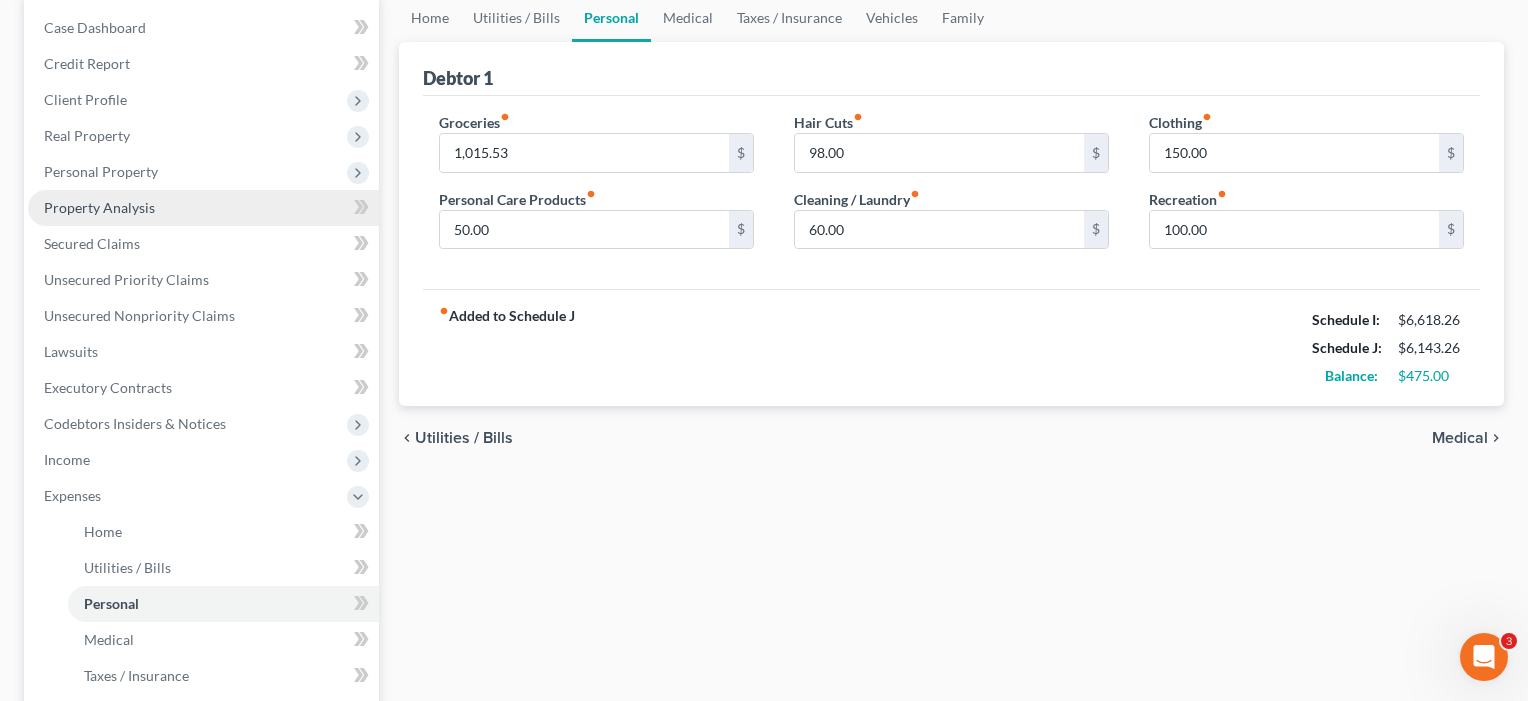 scroll, scrollTop: 255, scrollLeft: 0, axis: vertical 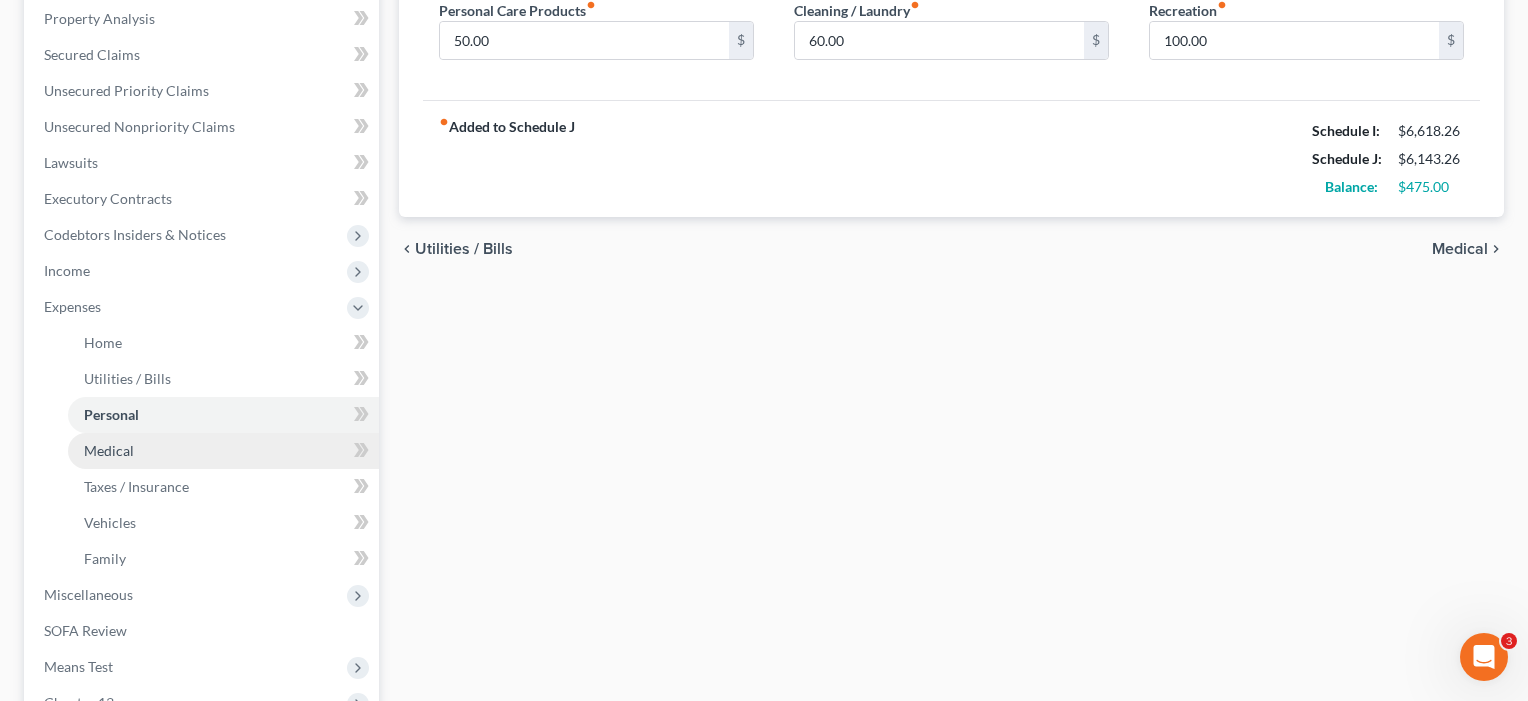 click on "Medical" at bounding box center (223, 451) 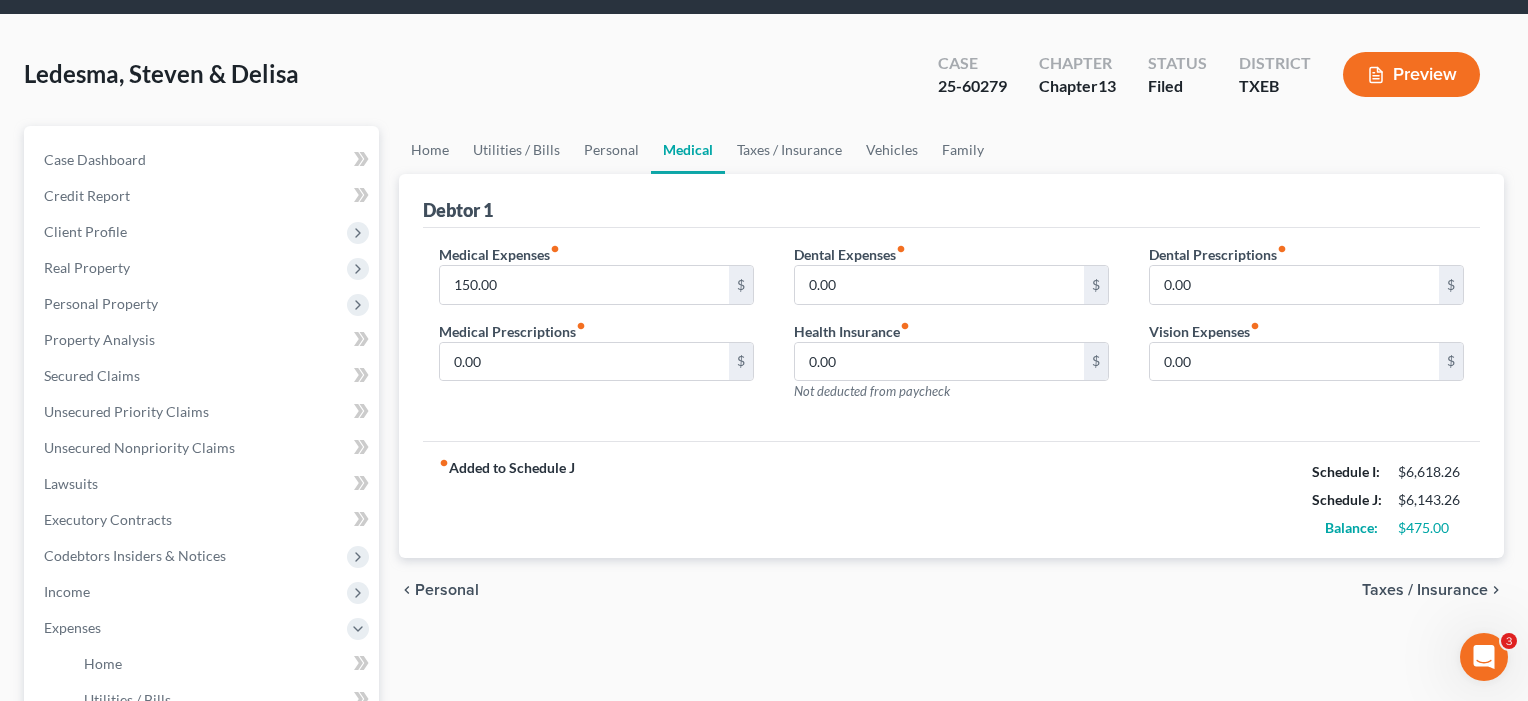 scroll, scrollTop: 0, scrollLeft: 0, axis: both 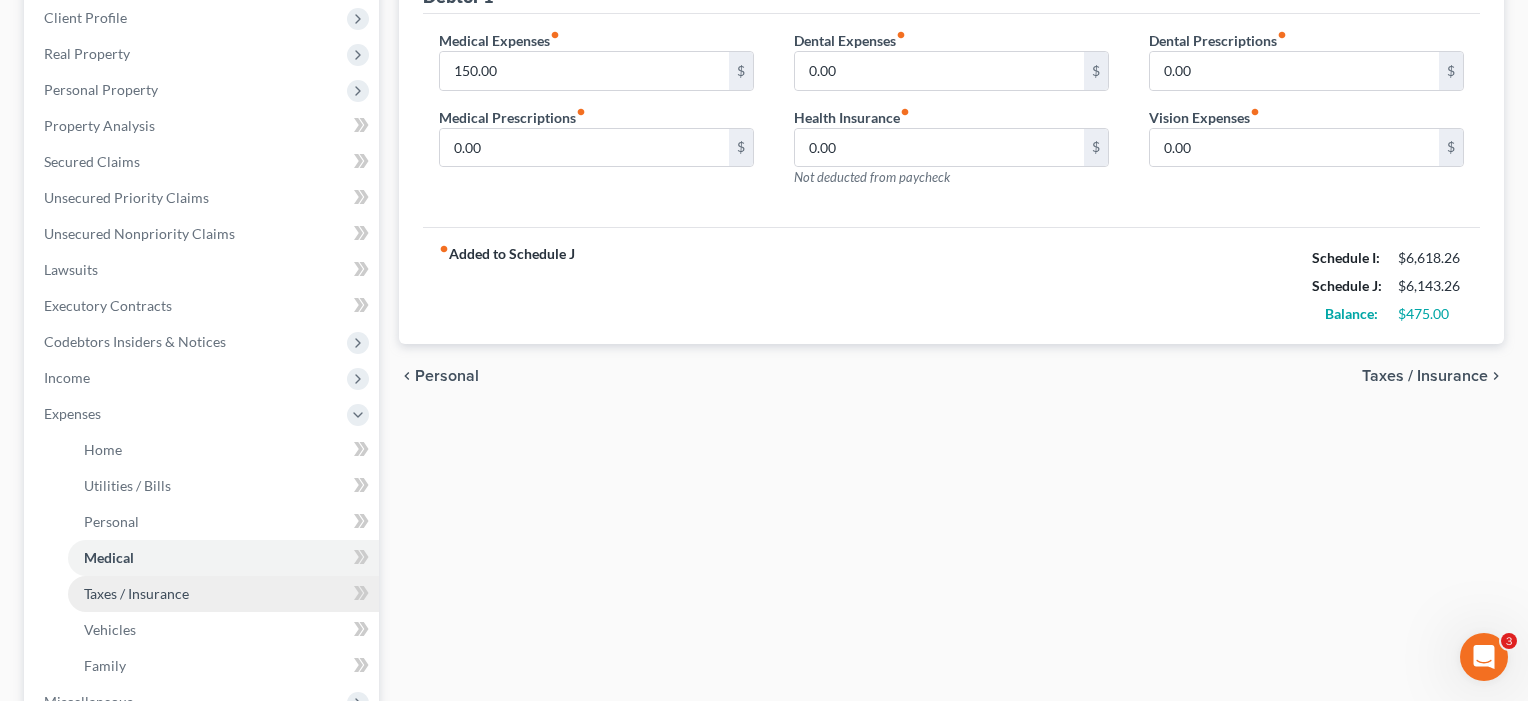 click on "Taxes / Insurance" at bounding box center (136, 593) 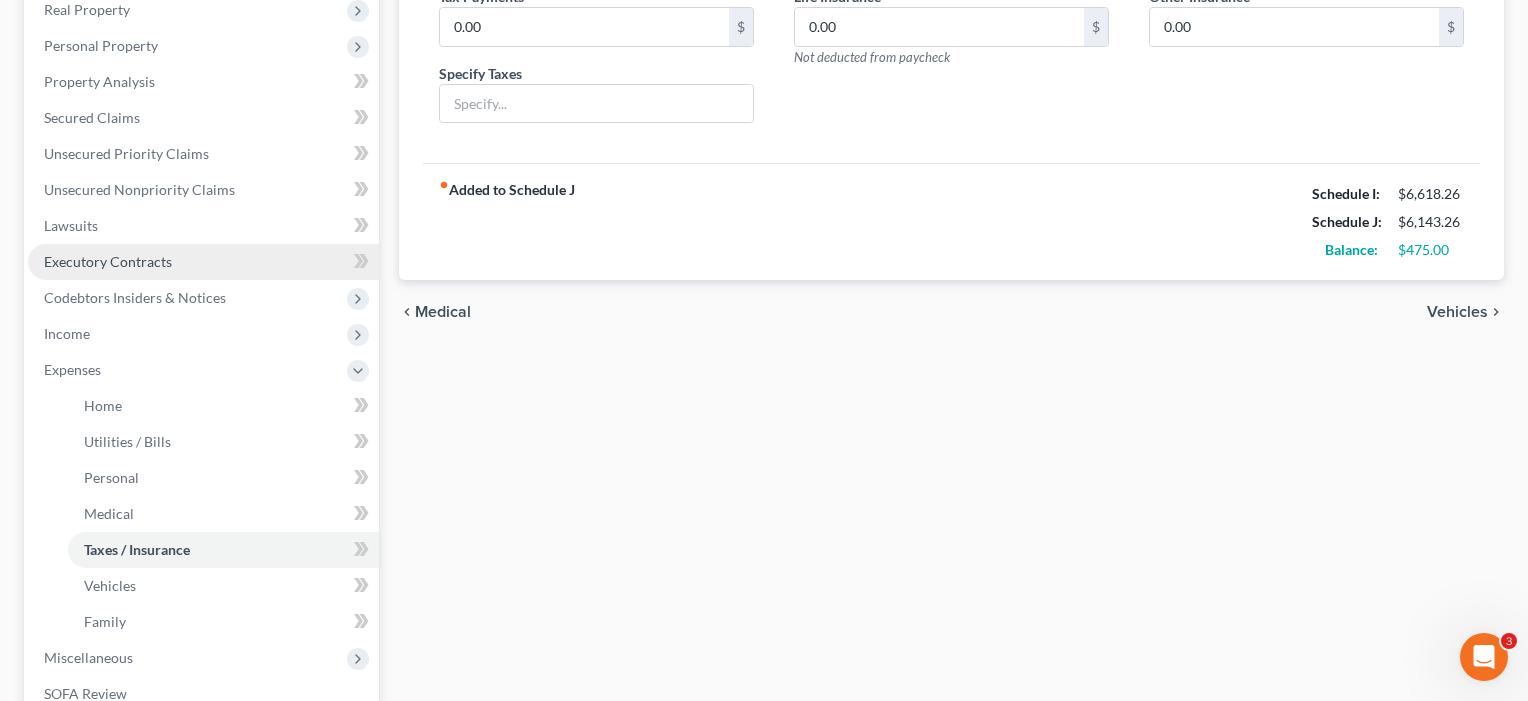 scroll, scrollTop: 398, scrollLeft: 0, axis: vertical 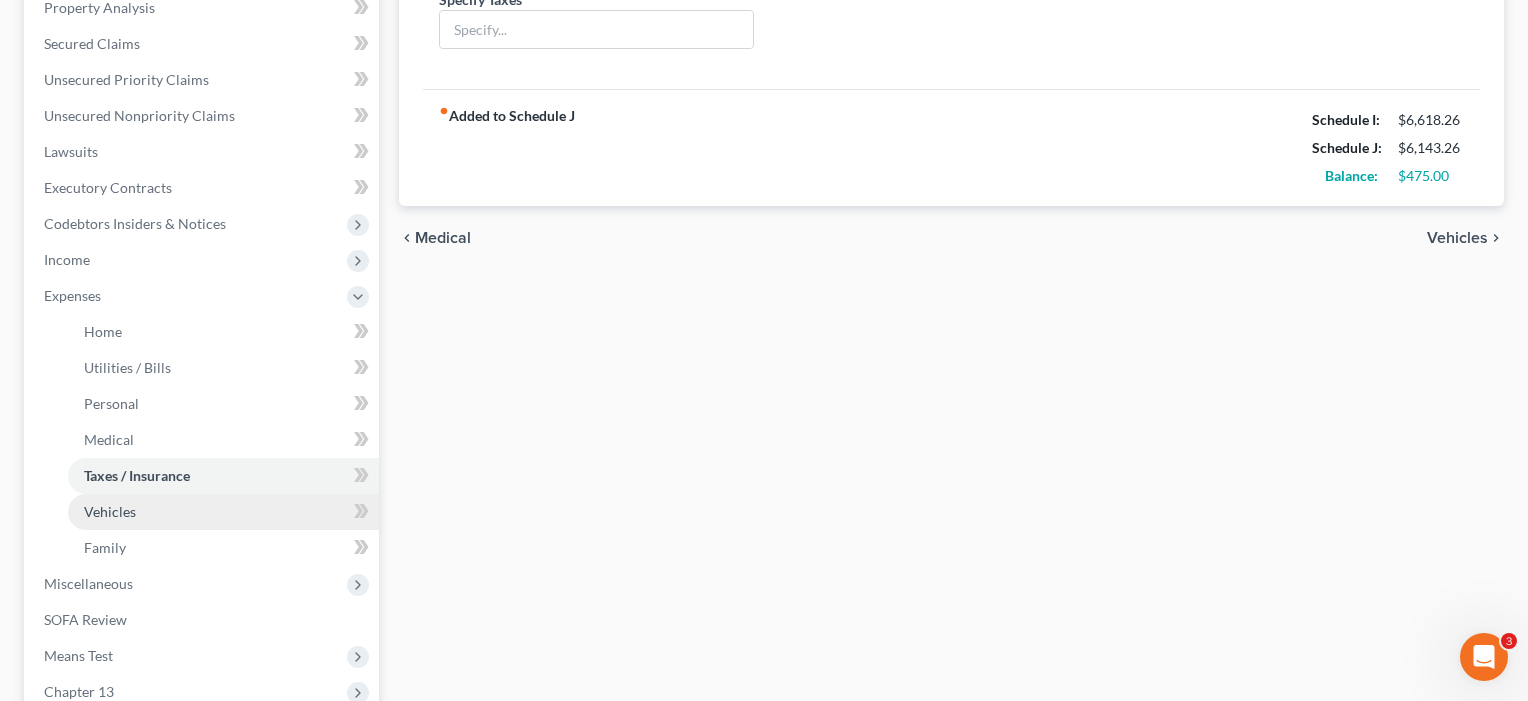 click on "Vehicles" at bounding box center [110, 511] 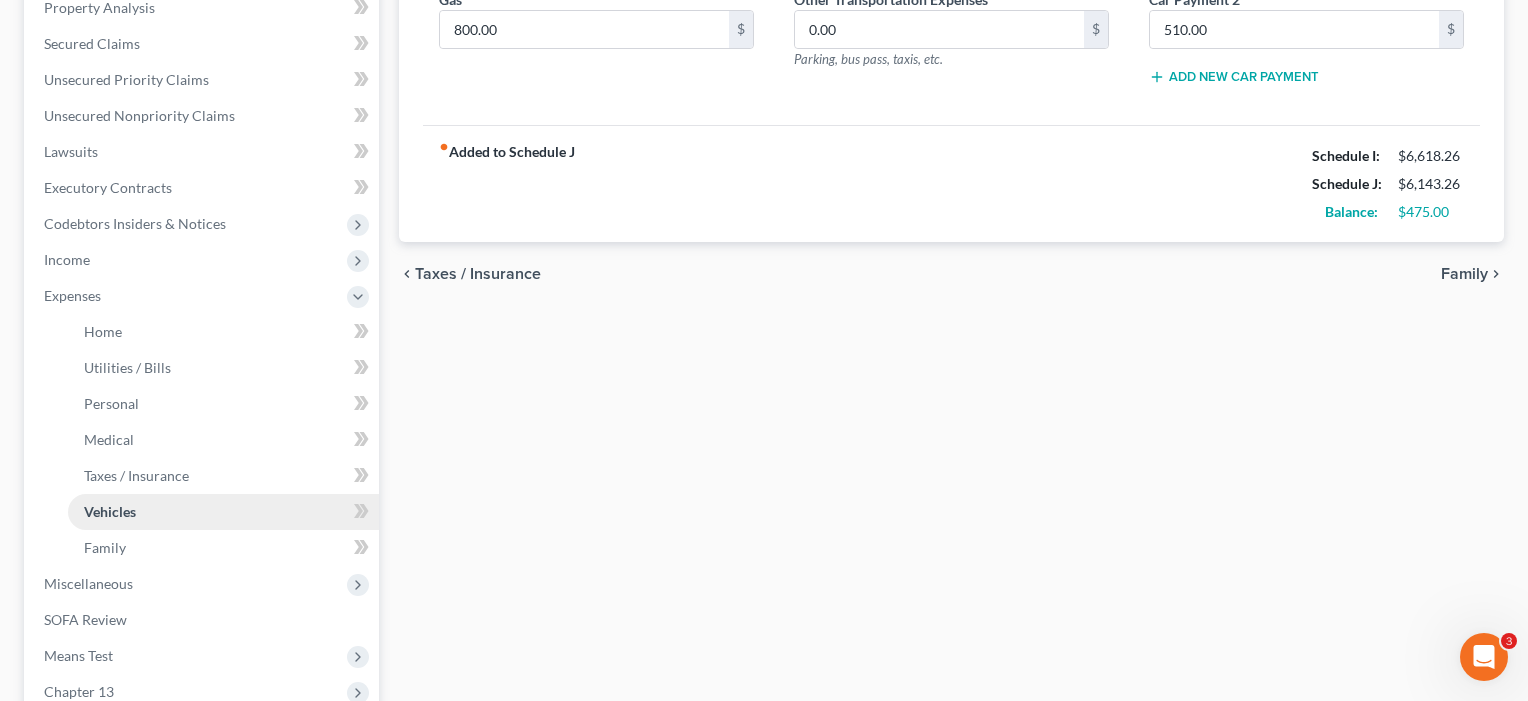 scroll, scrollTop: 0, scrollLeft: 0, axis: both 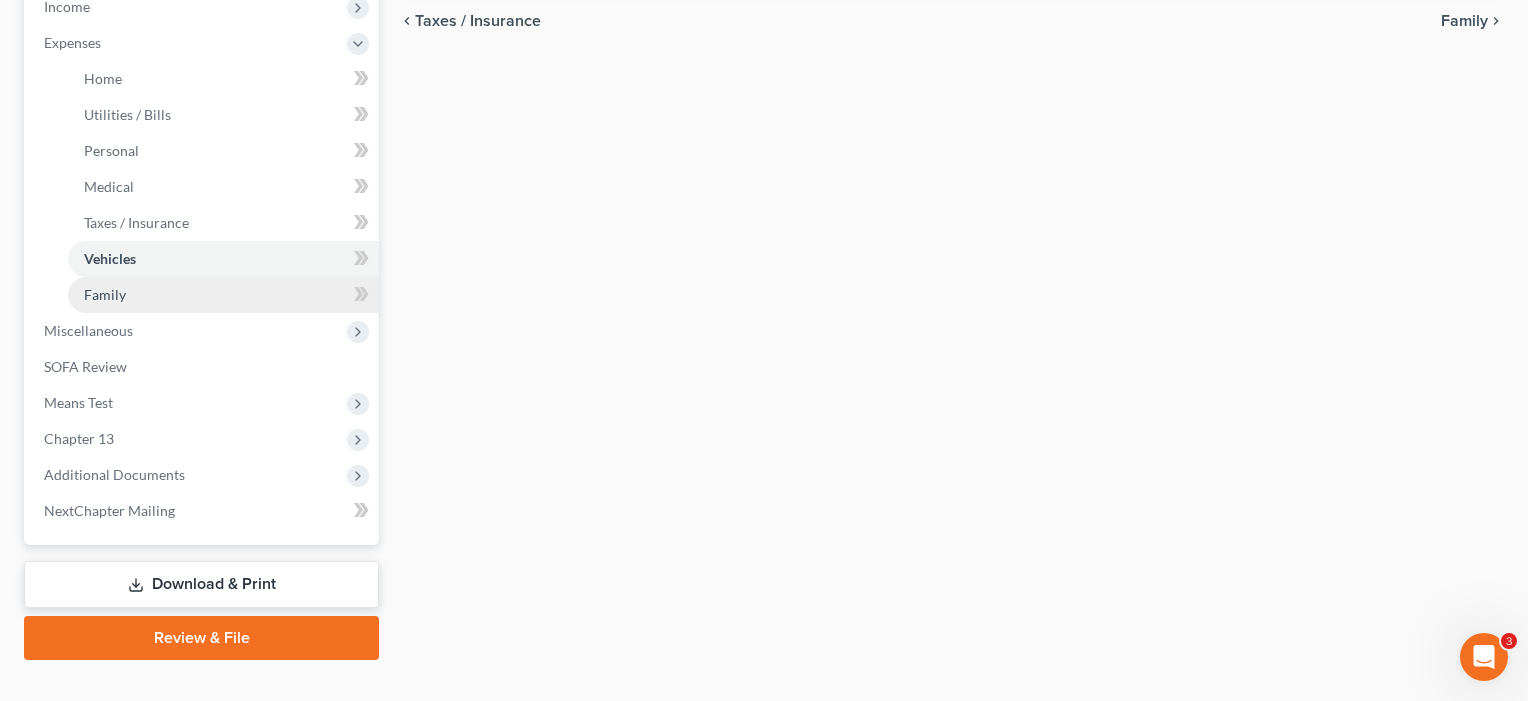 click on "Family" at bounding box center [223, 295] 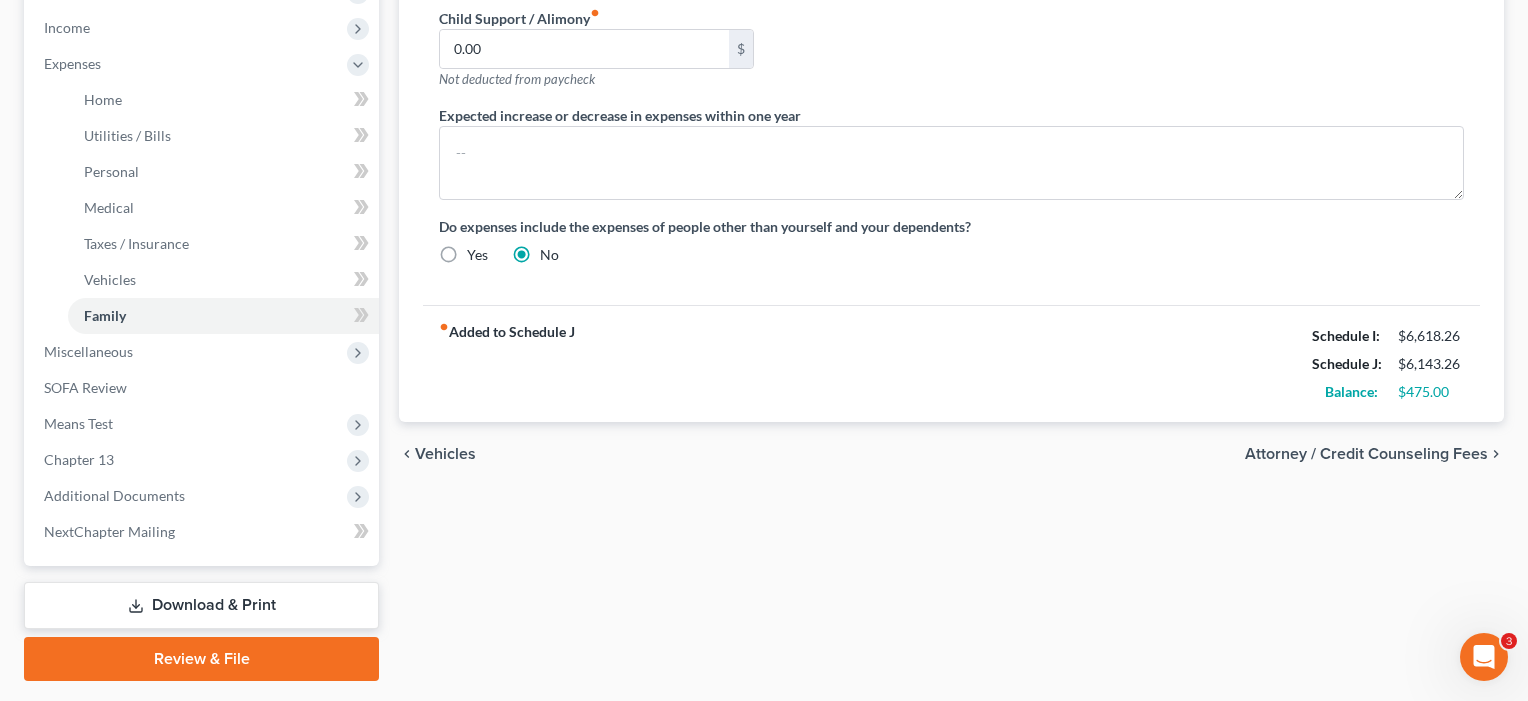 scroll, scrollTop: 632, scrollLeft: 0, axis: vertical 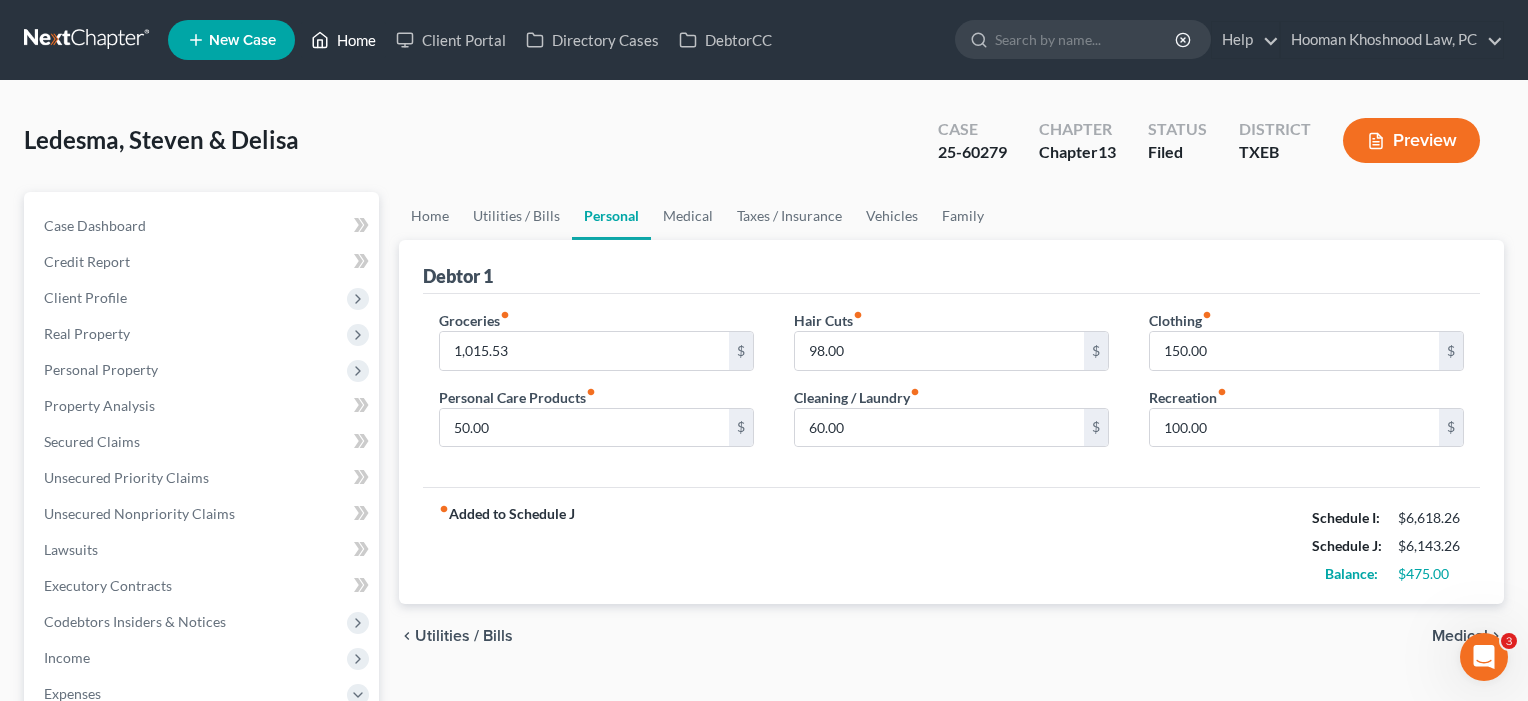 click on "Home" at bounding box center [343, 40] 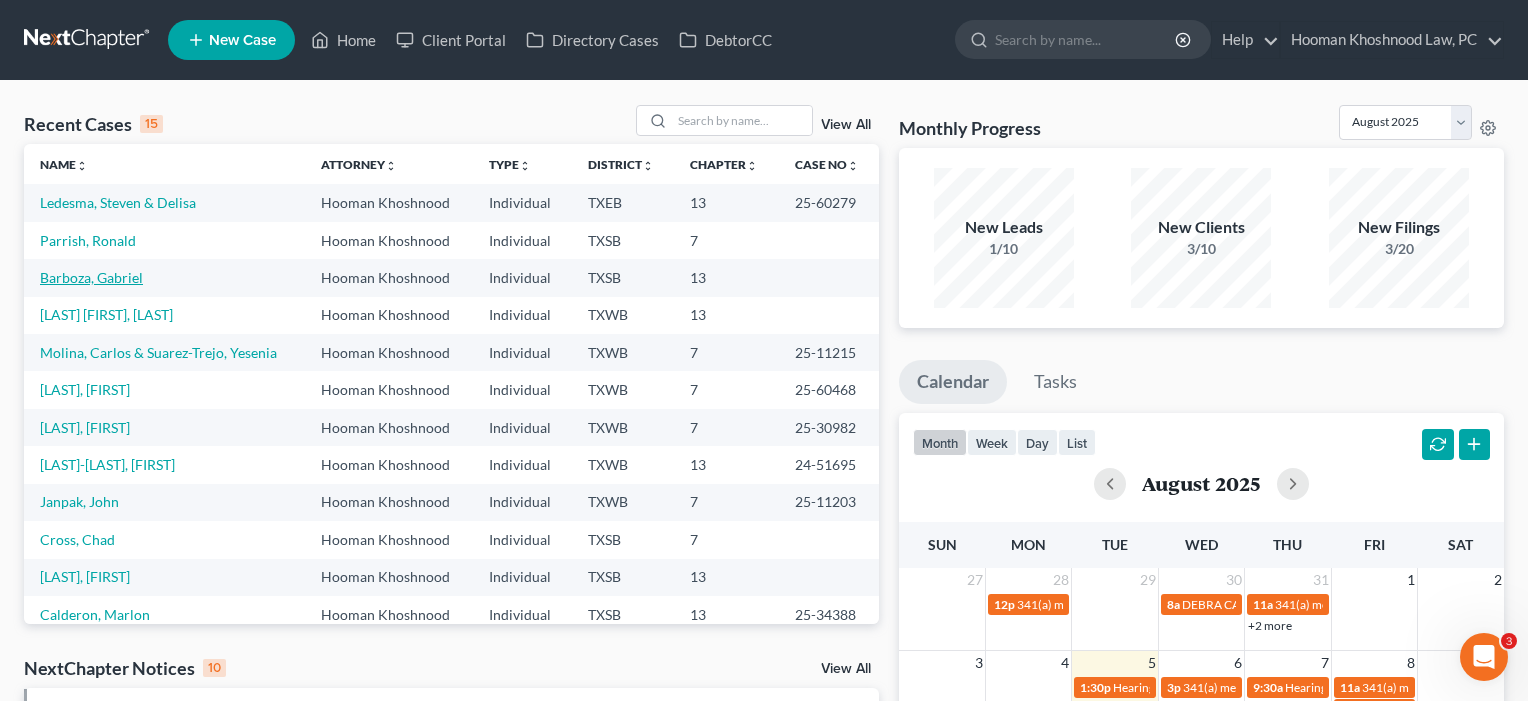 click on "Barboza, Gabriel" at bounding box center (91, 277) 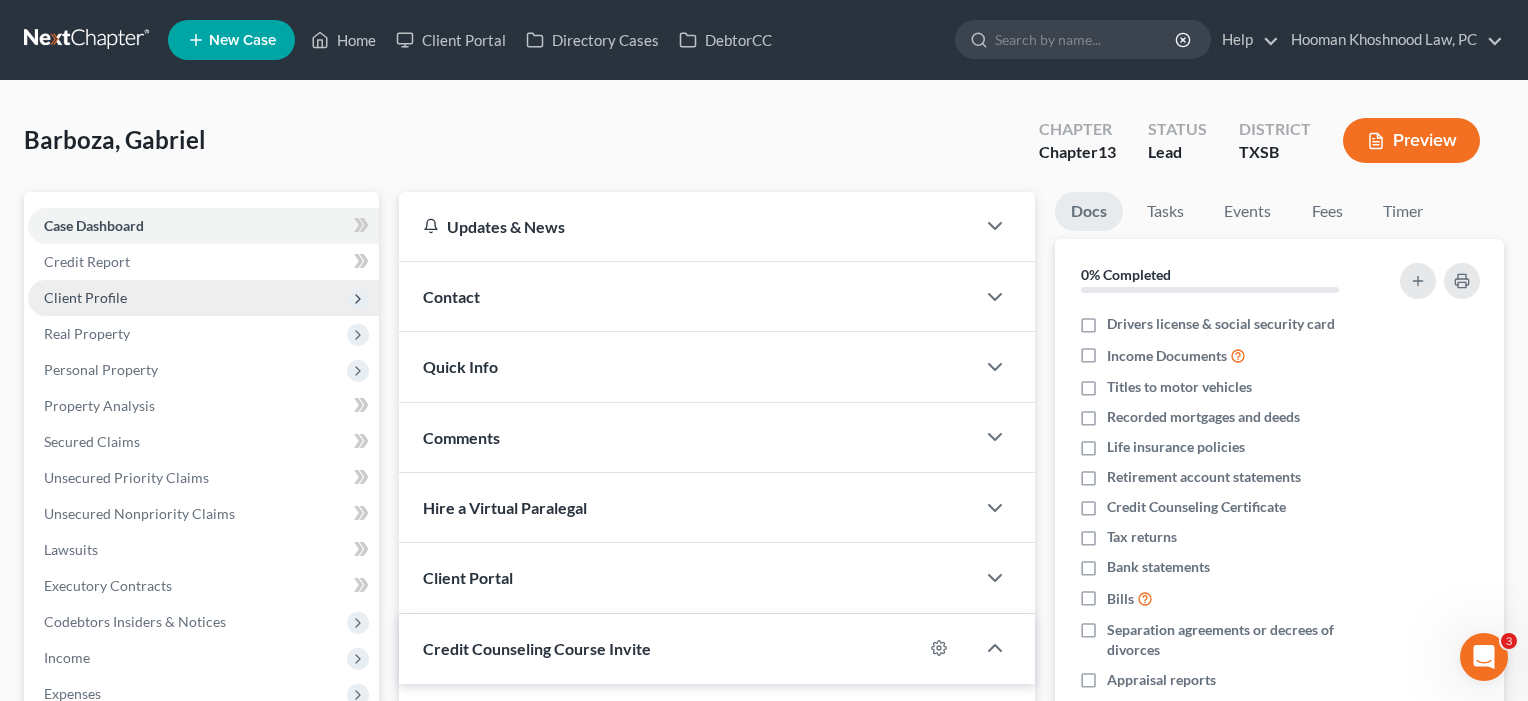 click on "Client Profile" at bounding box center (85, 297) 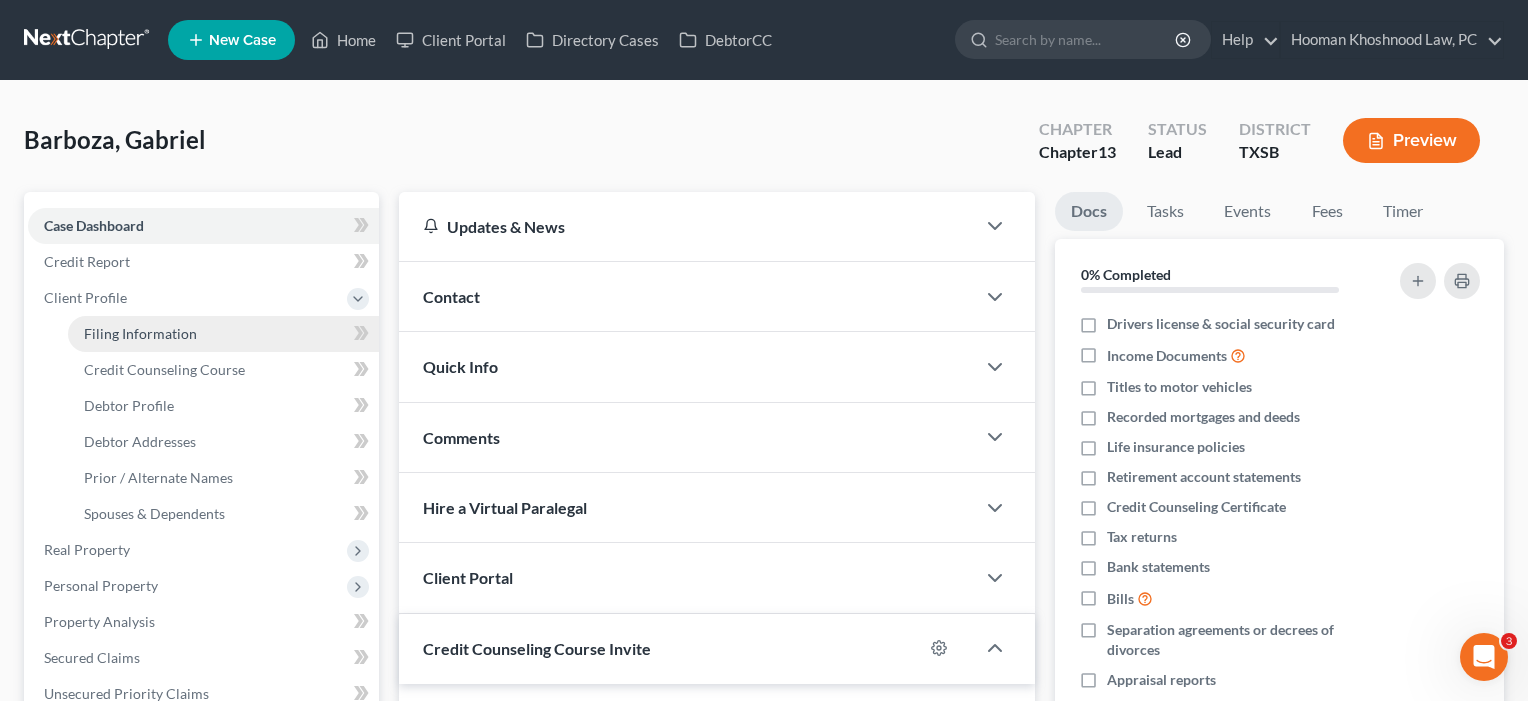 click on "Filing Information" at bounding box center [140, 333] 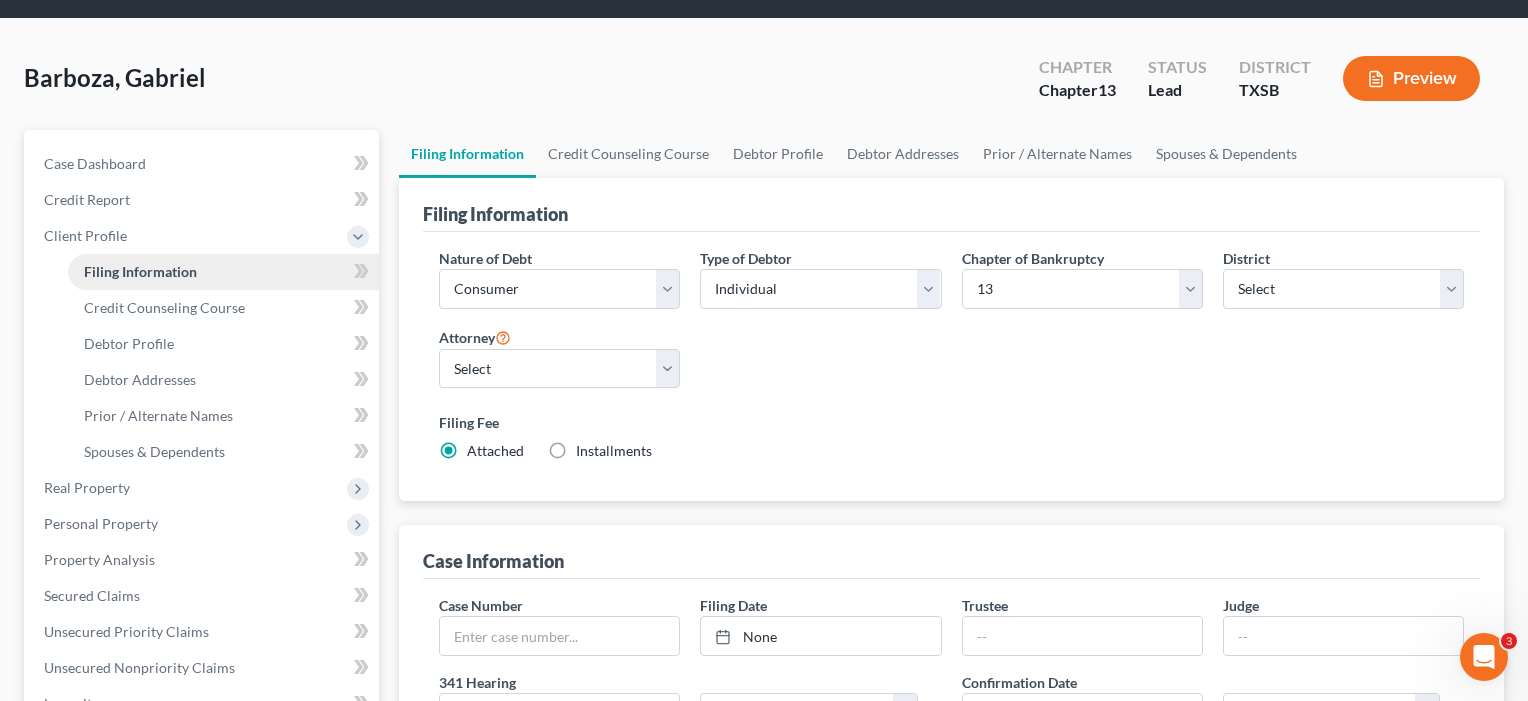scroll, scrollTop: 65, scrollLeft: 0, axis: vertical 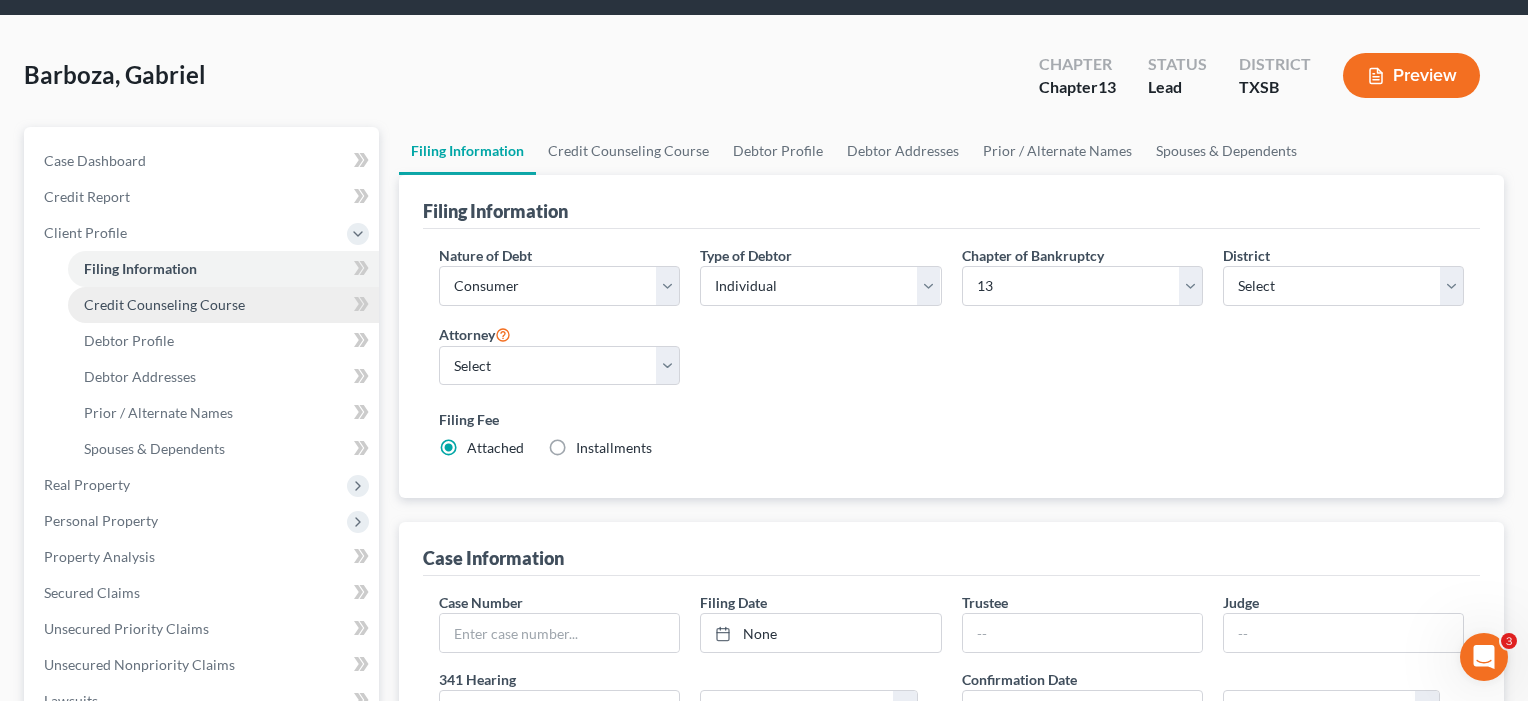click on "Credit Counseling Course" at bounding box center (164, 304) 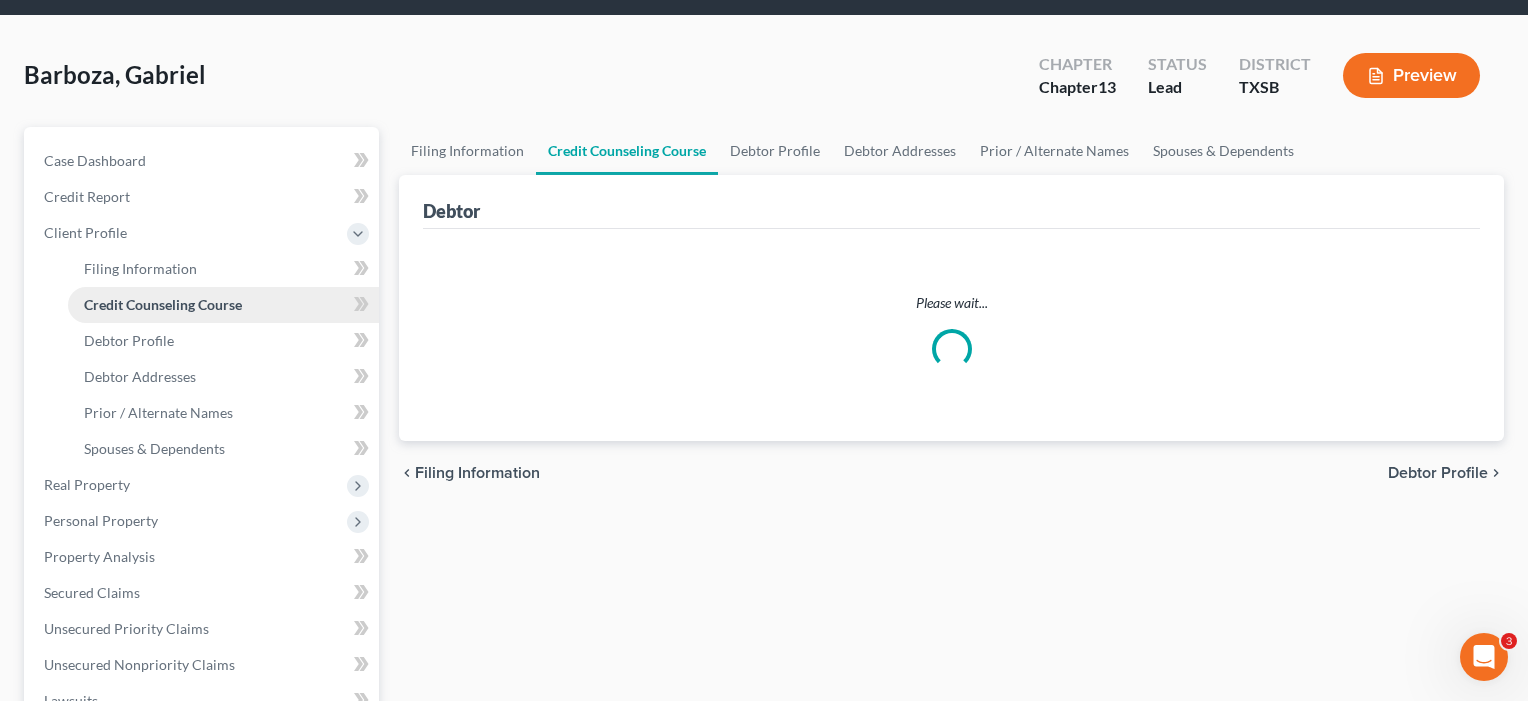 scroll, scrollTop: 0, scrollLeft: 0, axis: both 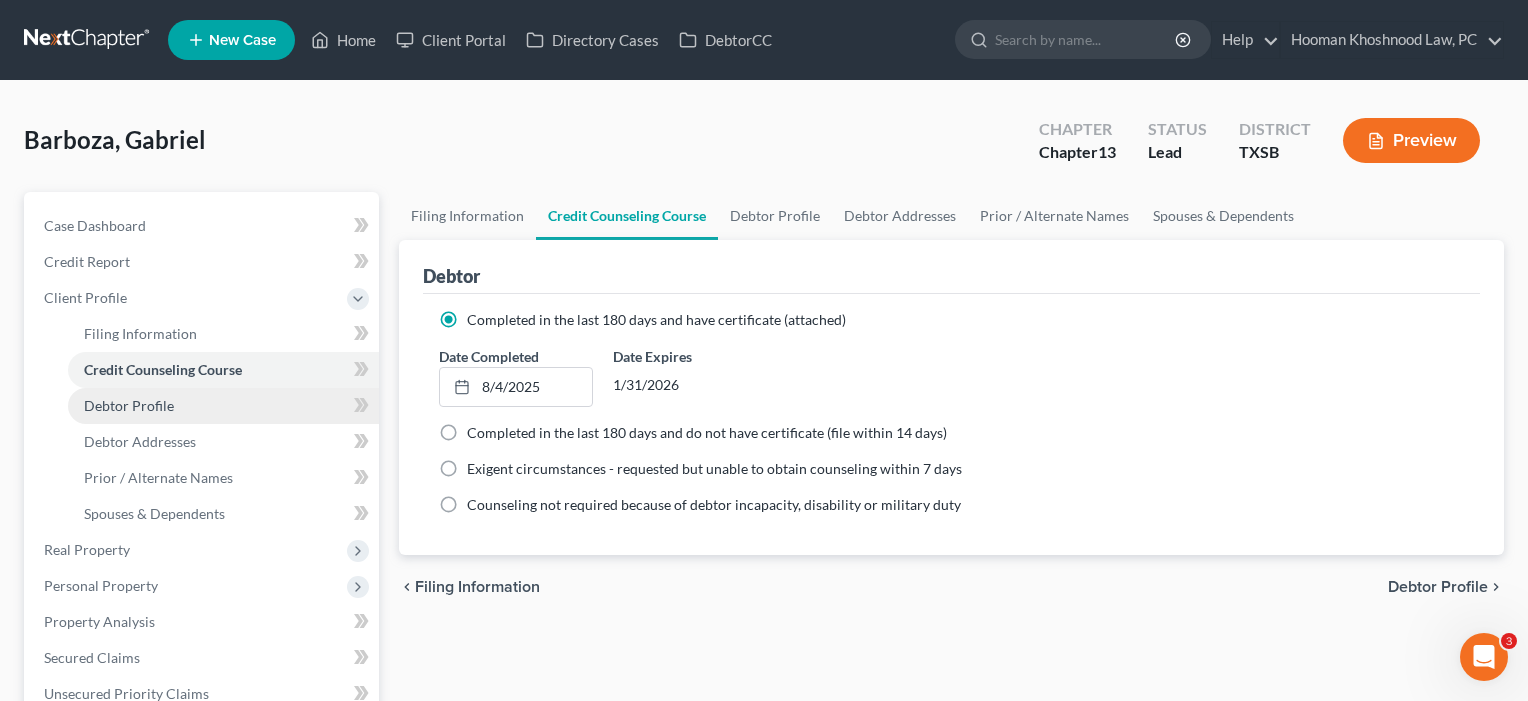 click on "Debtor Profile" at bounding box center [129, 405] 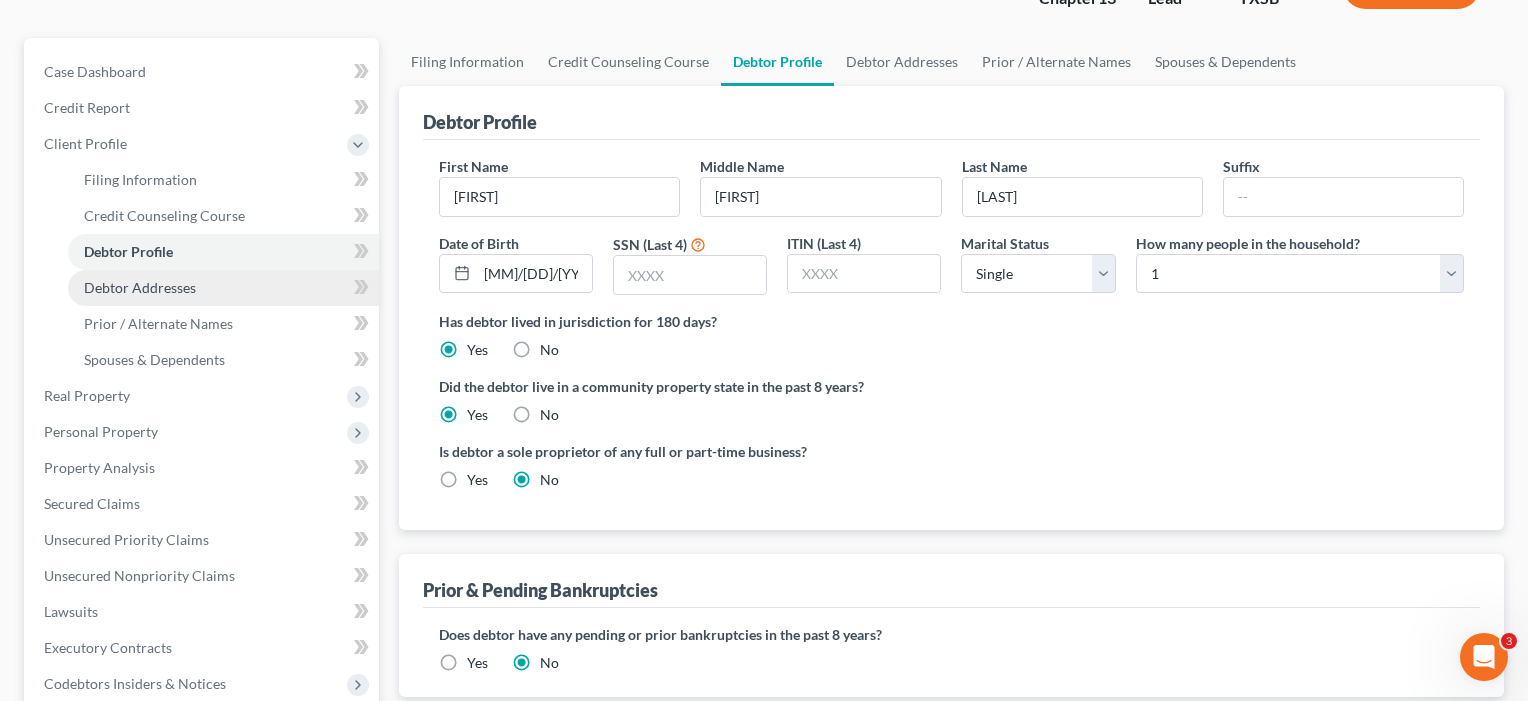 click on "Debtor Addresses" at bounding box center (140, 287) 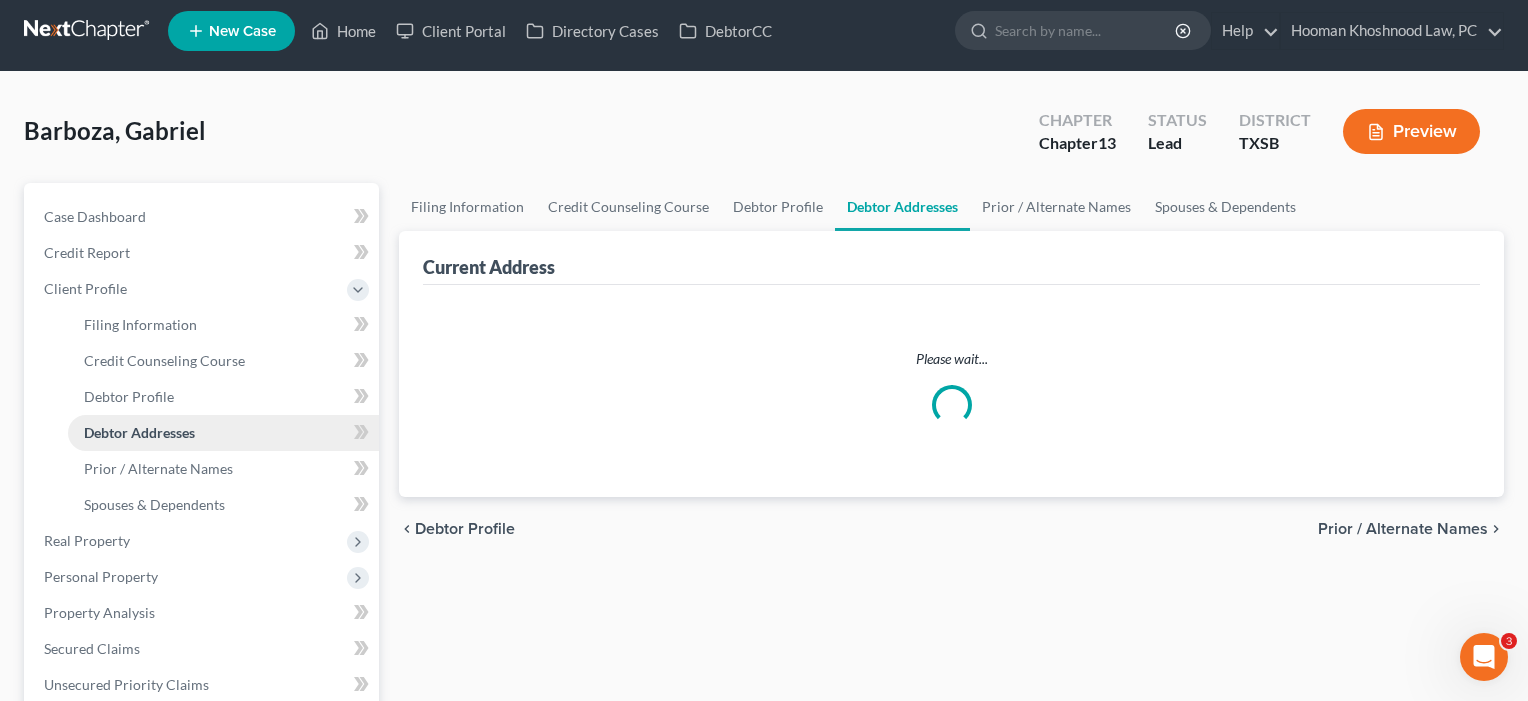scroll, scrollTop: 0, scrollLeft: 0, axis: both 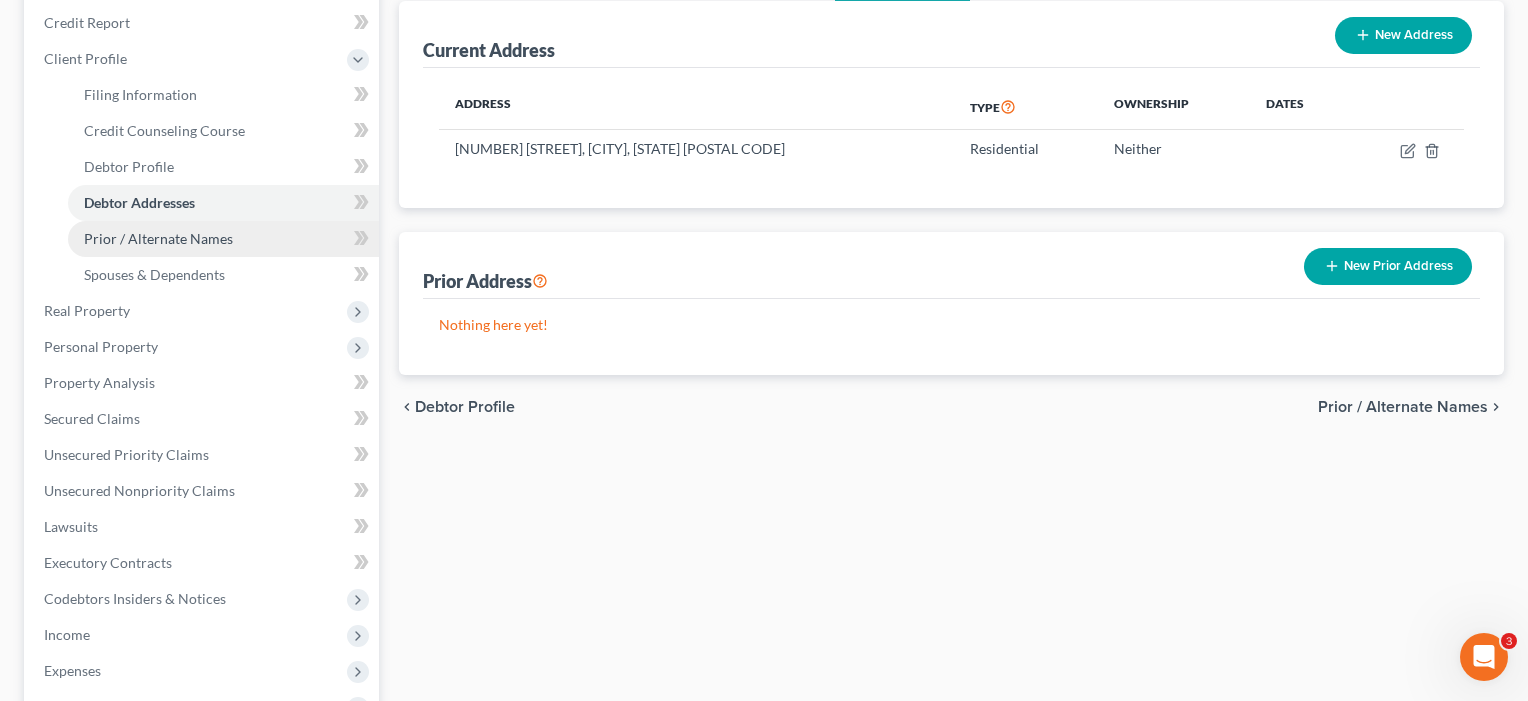 click on "Prior / Alternate Names" at bounding box center (158, 238) 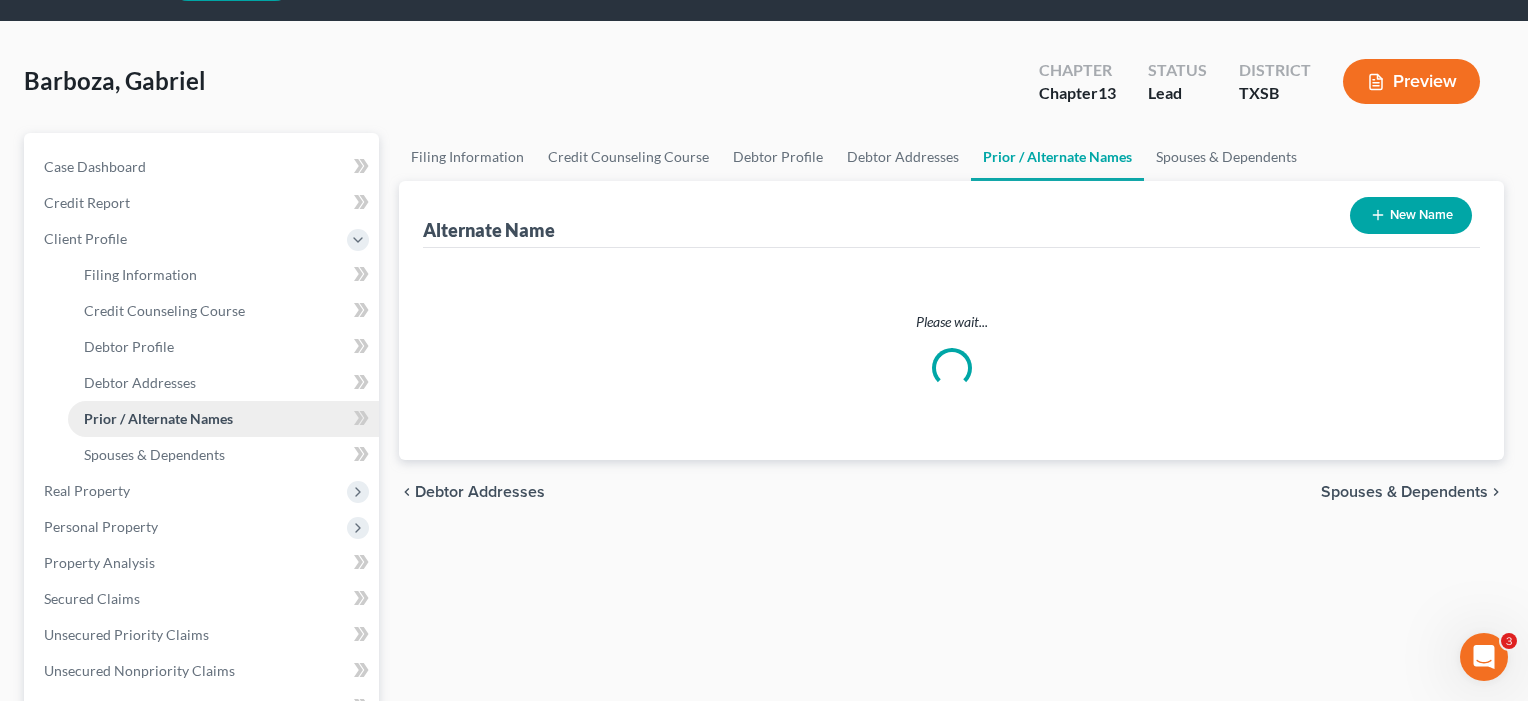 scroll, scrollTop: 0, scrollLeft: 0, axis: both 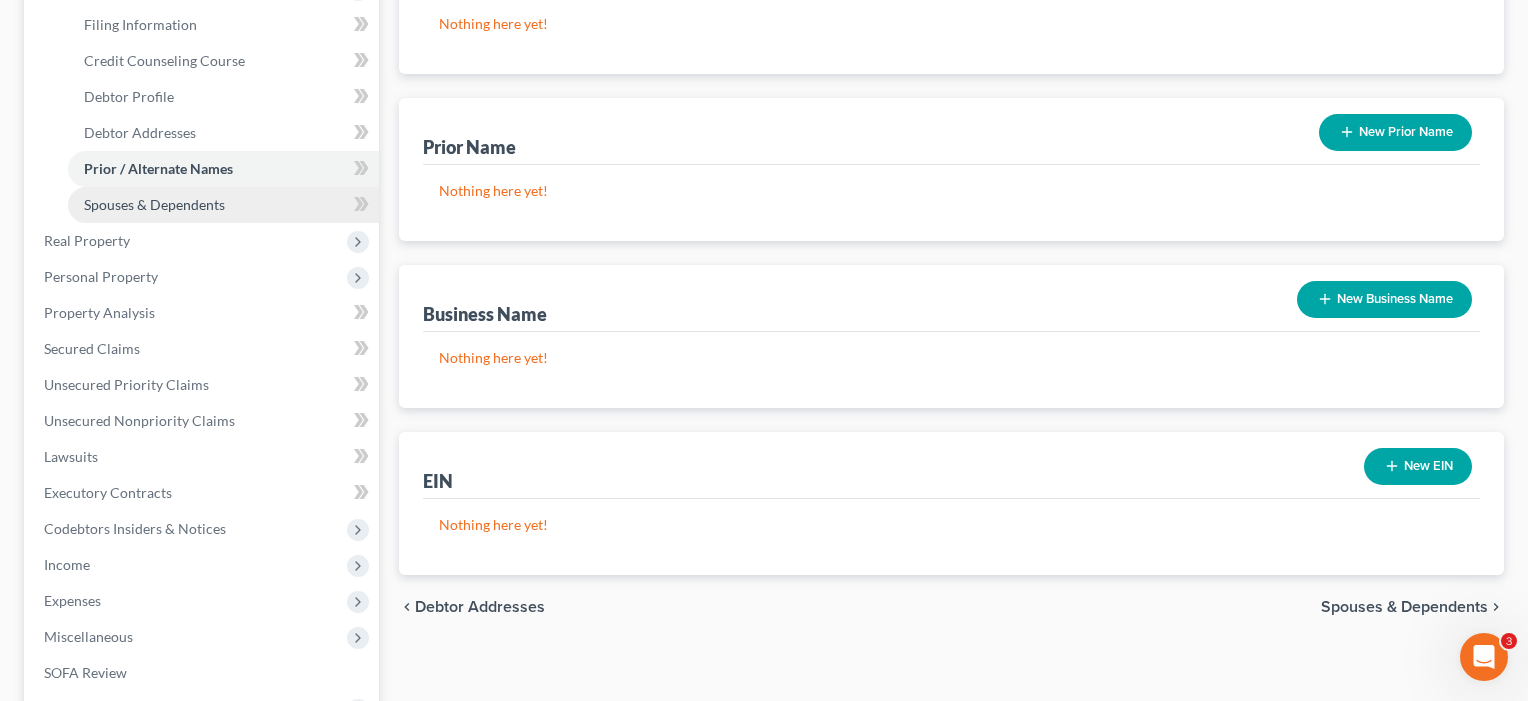 click on "Spouses & Dependents" at bounding box center [154, 204] 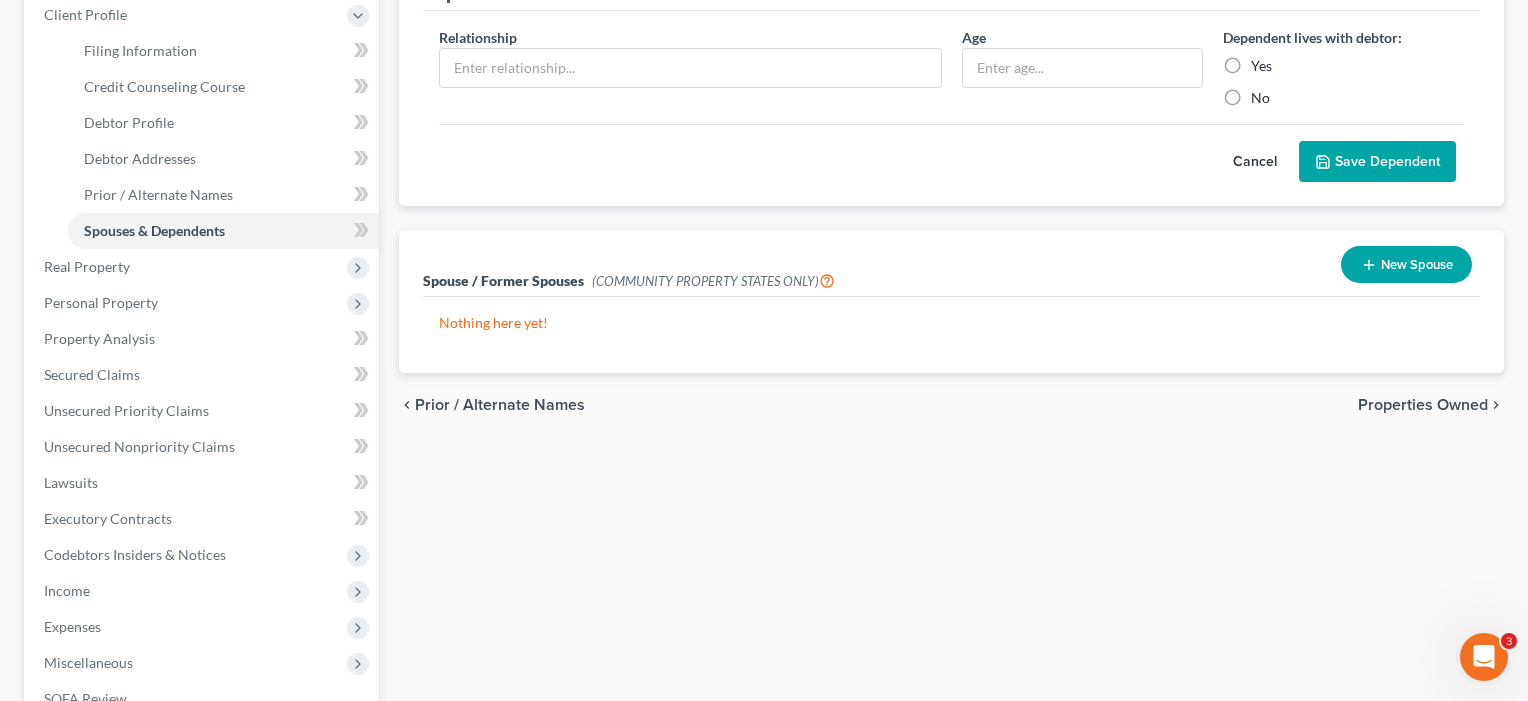 scroll, scrollTop: 309, scrollLeft: 0, axis: vertical 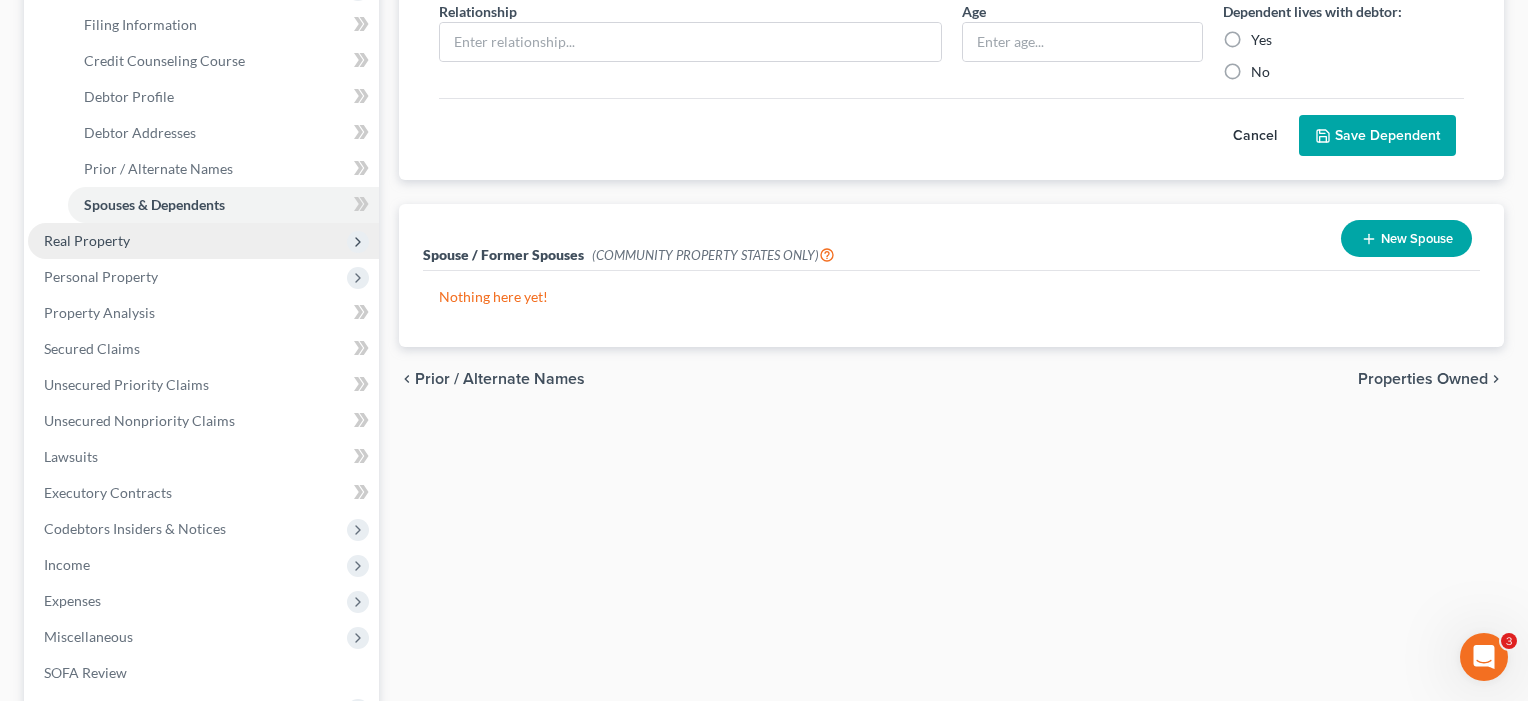 click on "Real Property" at bounding box center (87, 240) 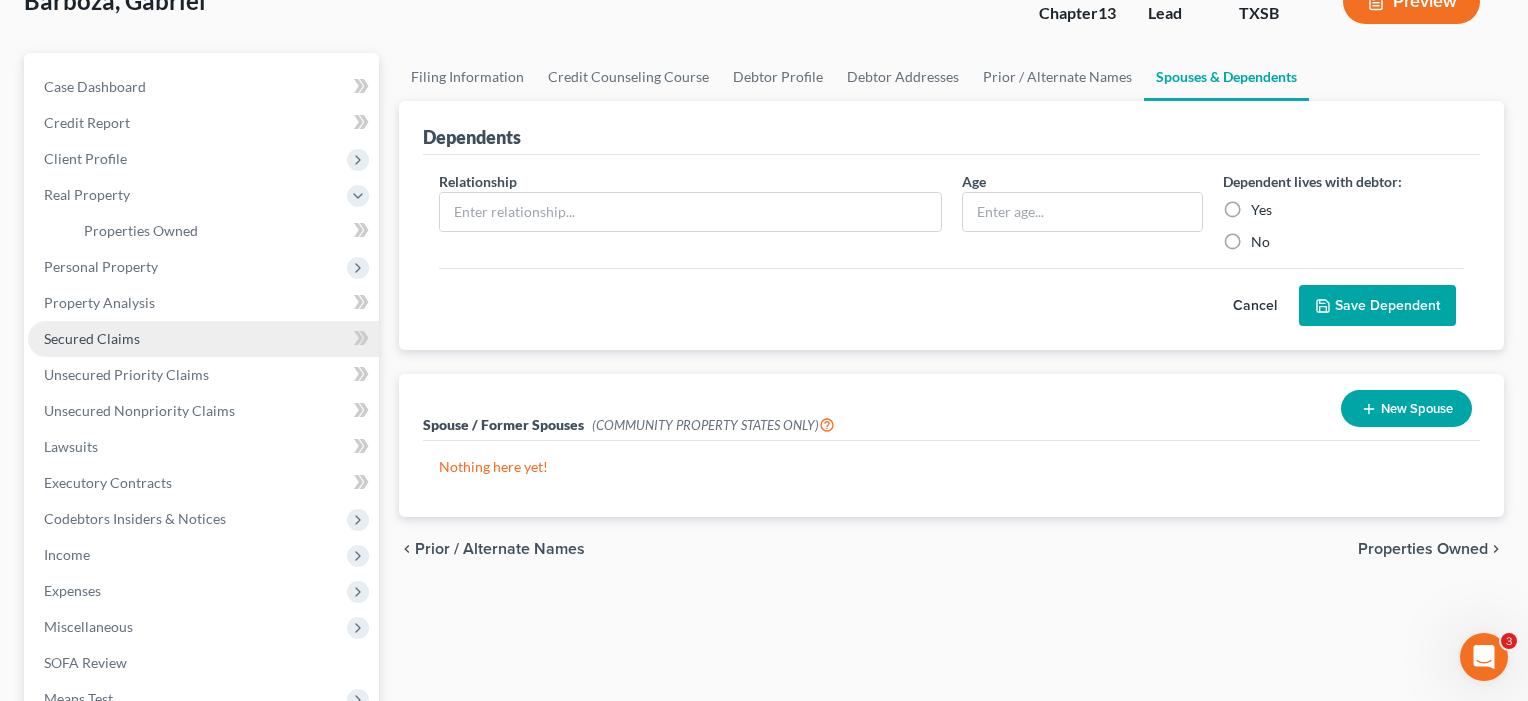 scroll, scrollTop: 114, scrollLeft: 0, axis: vertical 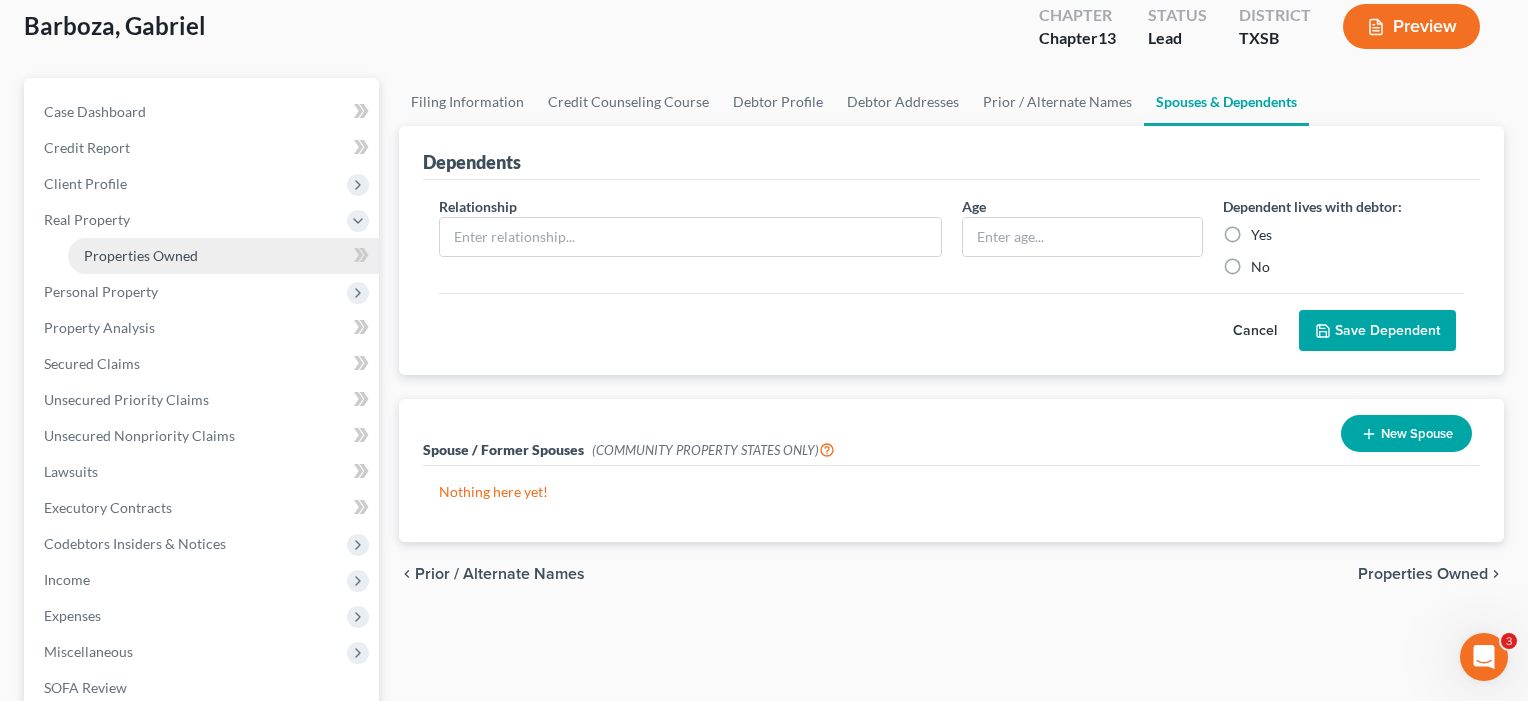 click on "Properties Owned" at bounding box center [141, 255] 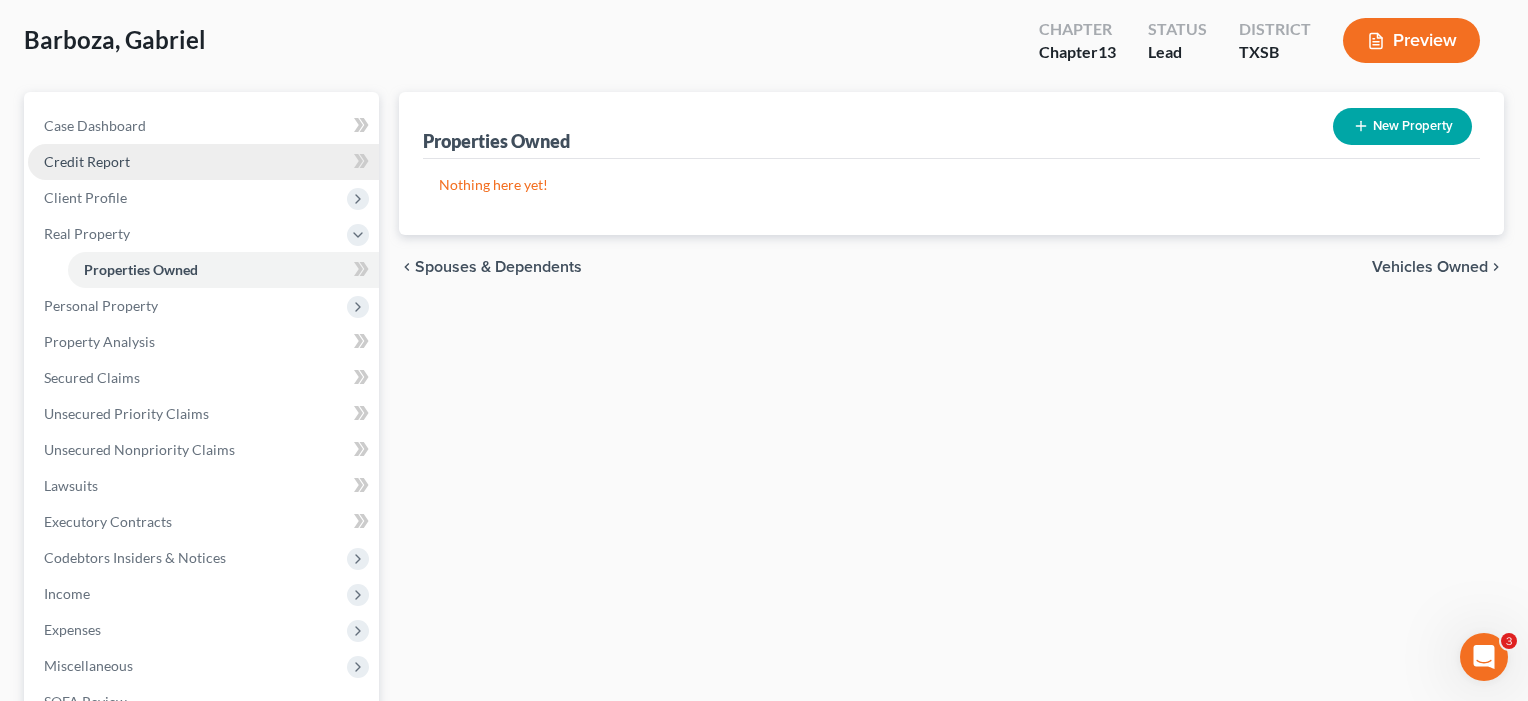 scroll, scrollTop: 120, scrollLeft: 0, axis: vertical 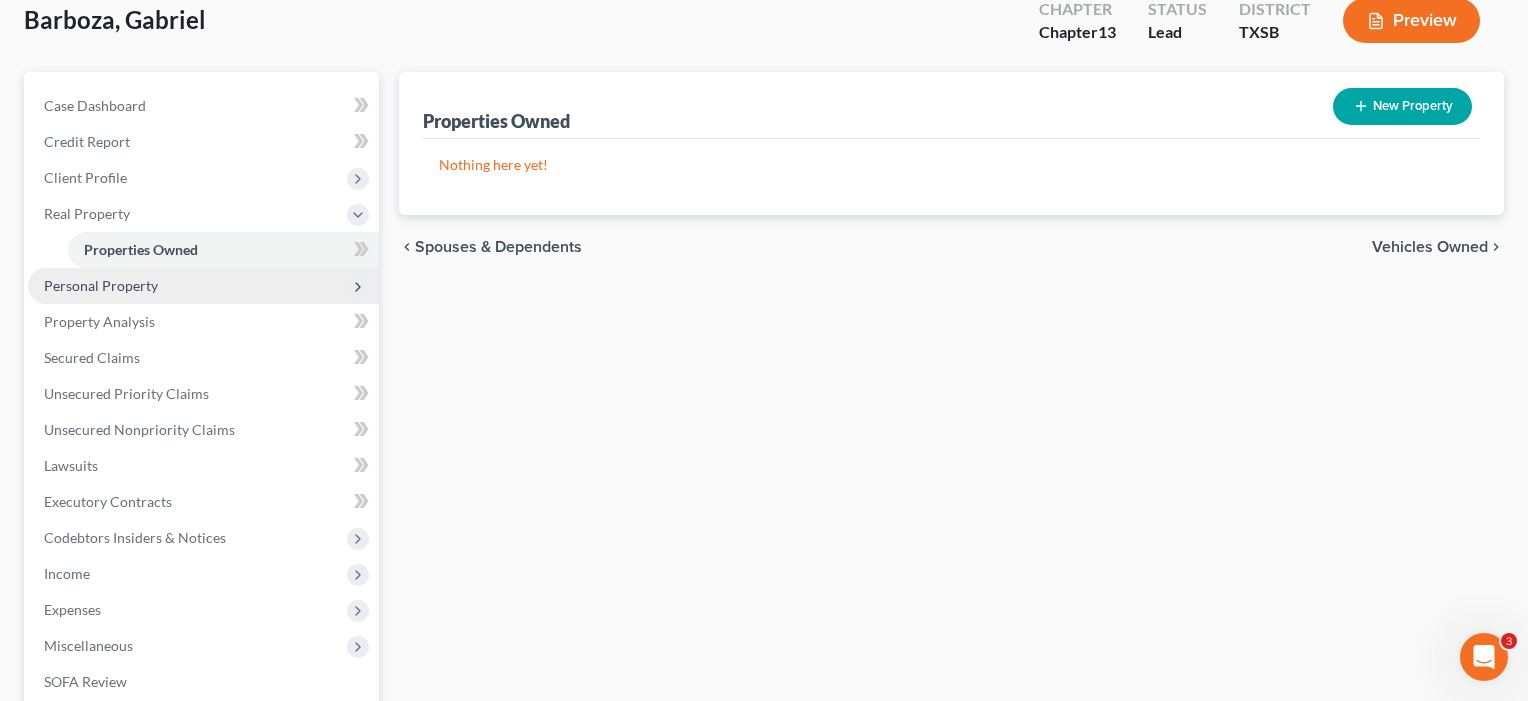 click on "Personal Property" at bounding box center (101, 285) 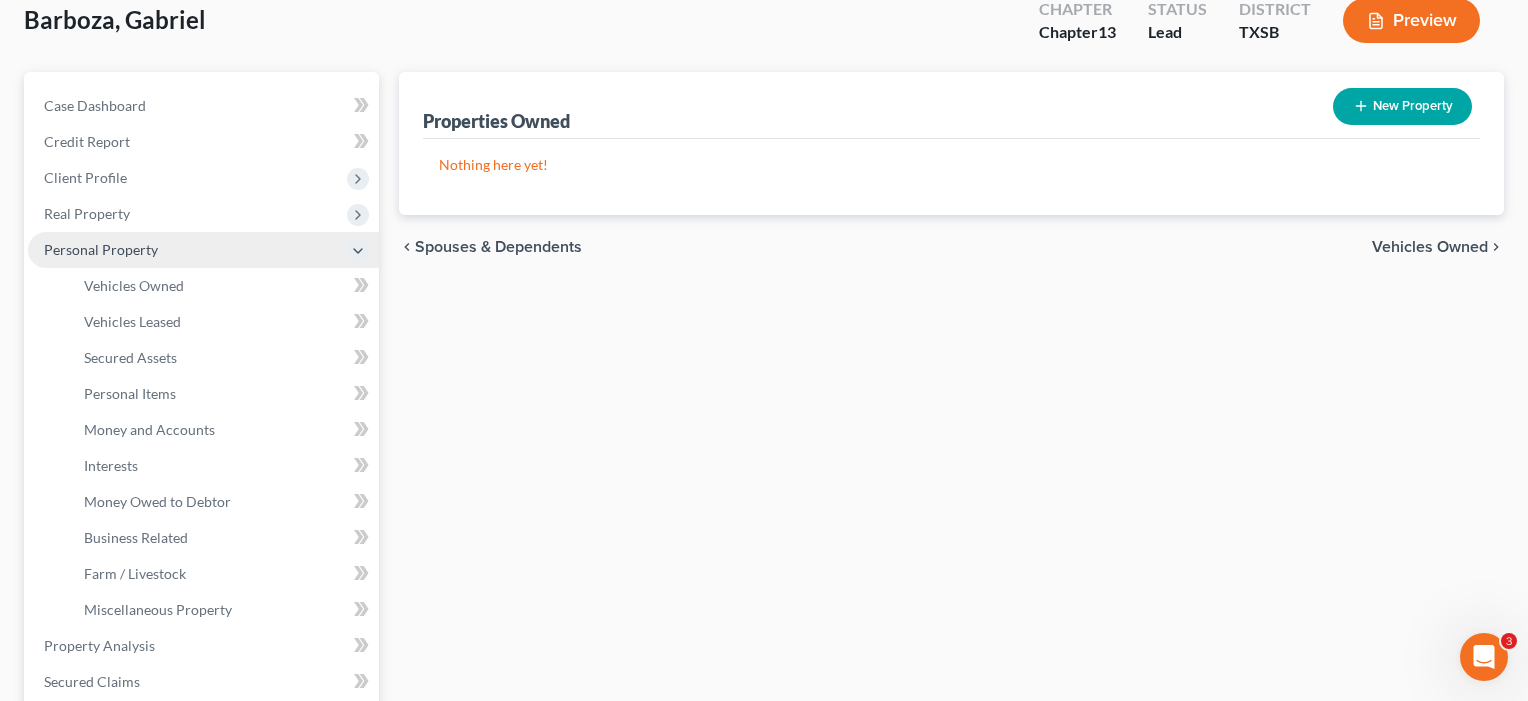 click on "Vehicles Owned" at bounding box center [134, 285] 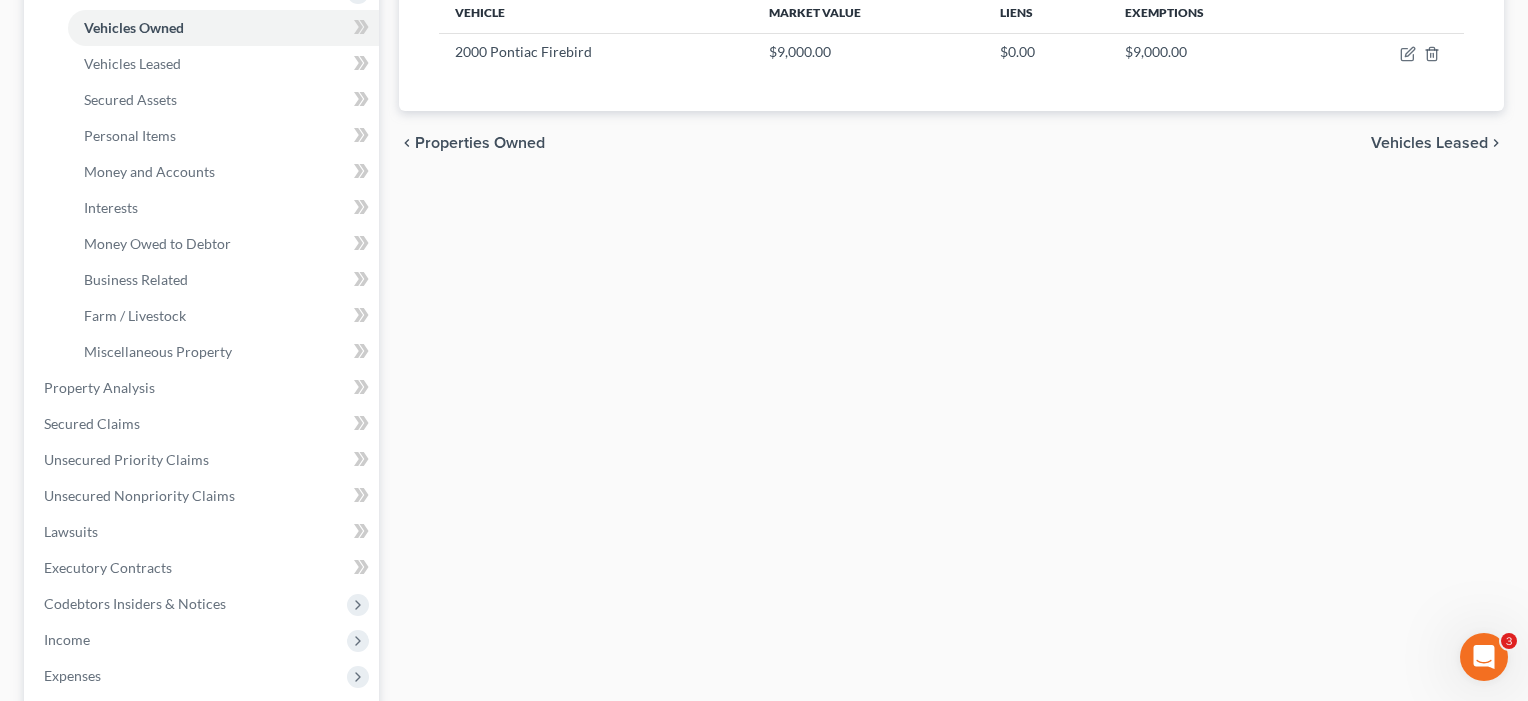 scroll, scrollTop: 399, scrollLeft: 0, axis: vertical 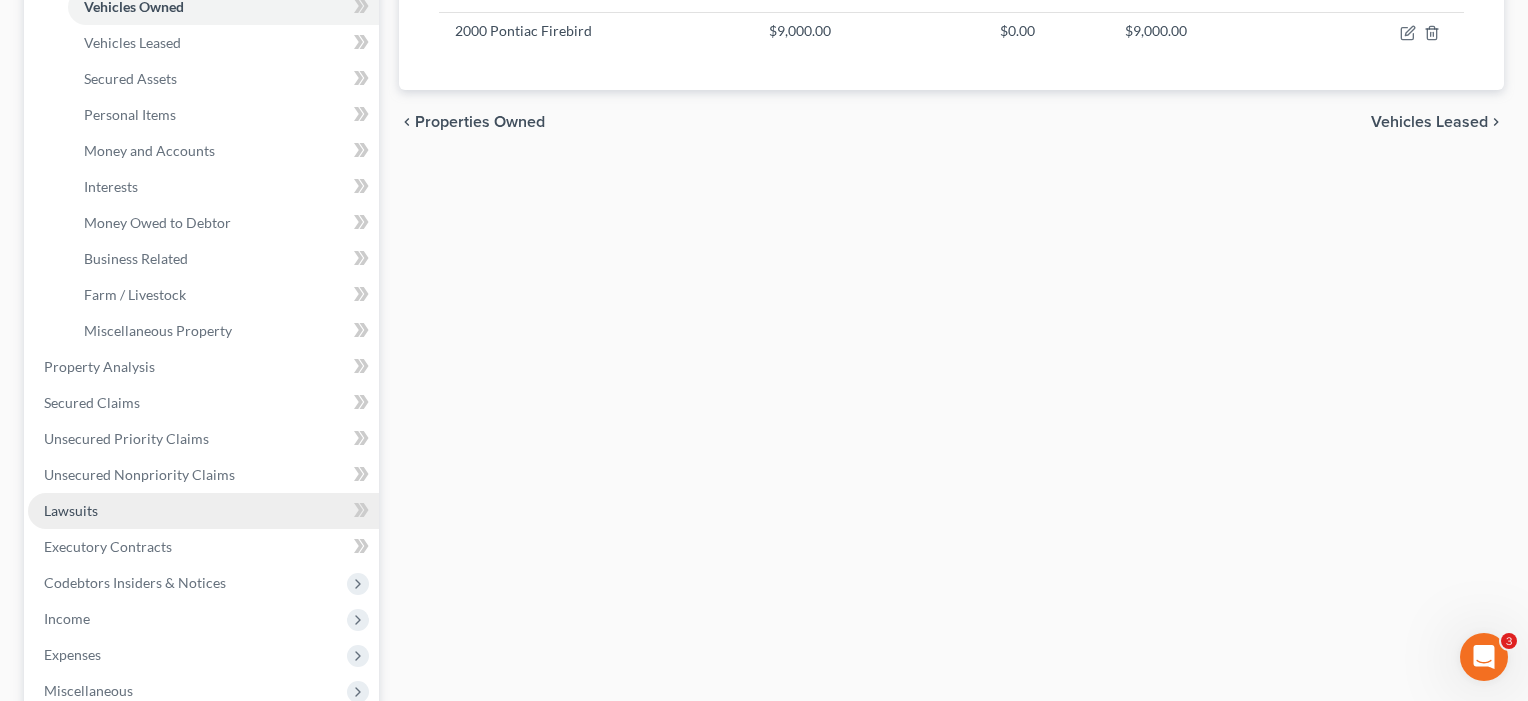 click on "Lawsuits" at bounding box center (71, 510) 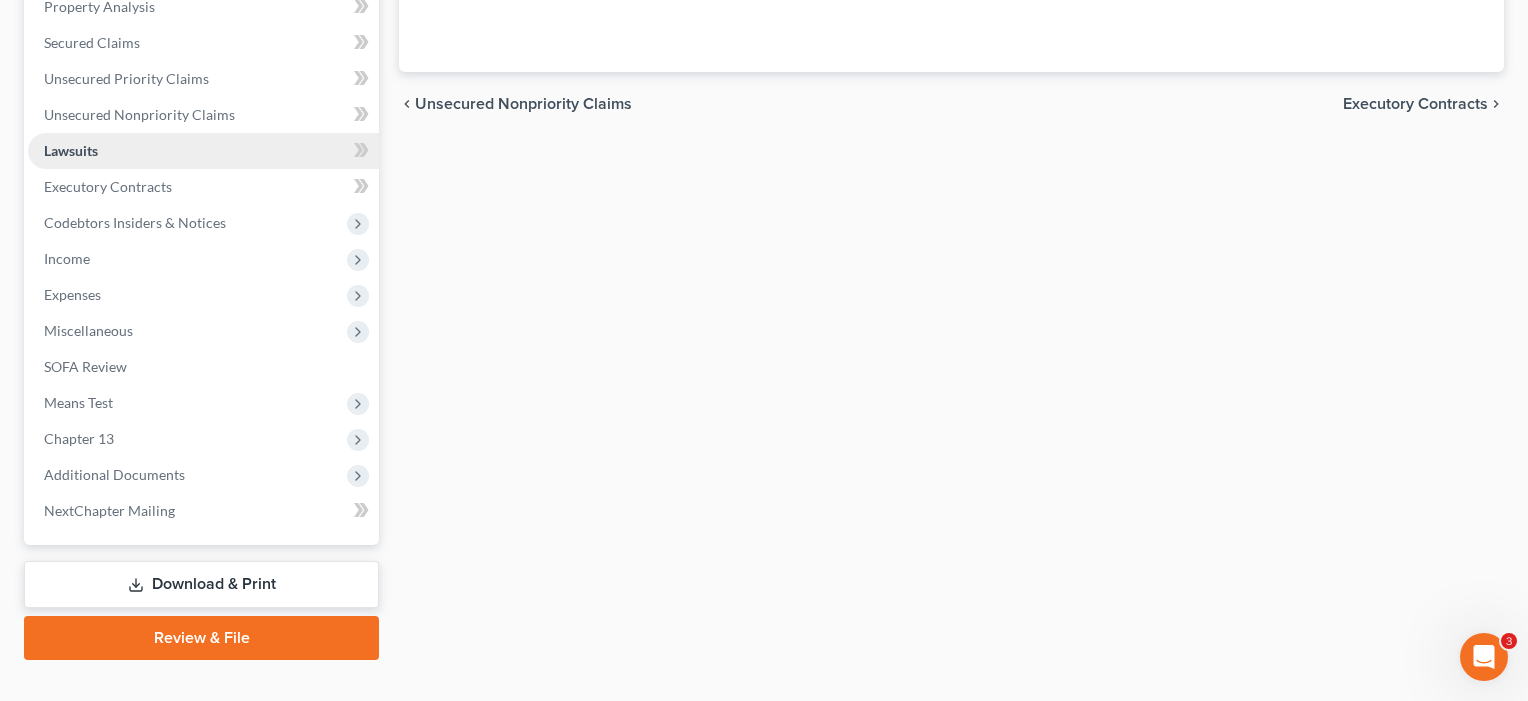 scroll, scrollTop: 0, scrollLeft: 0, axis: both 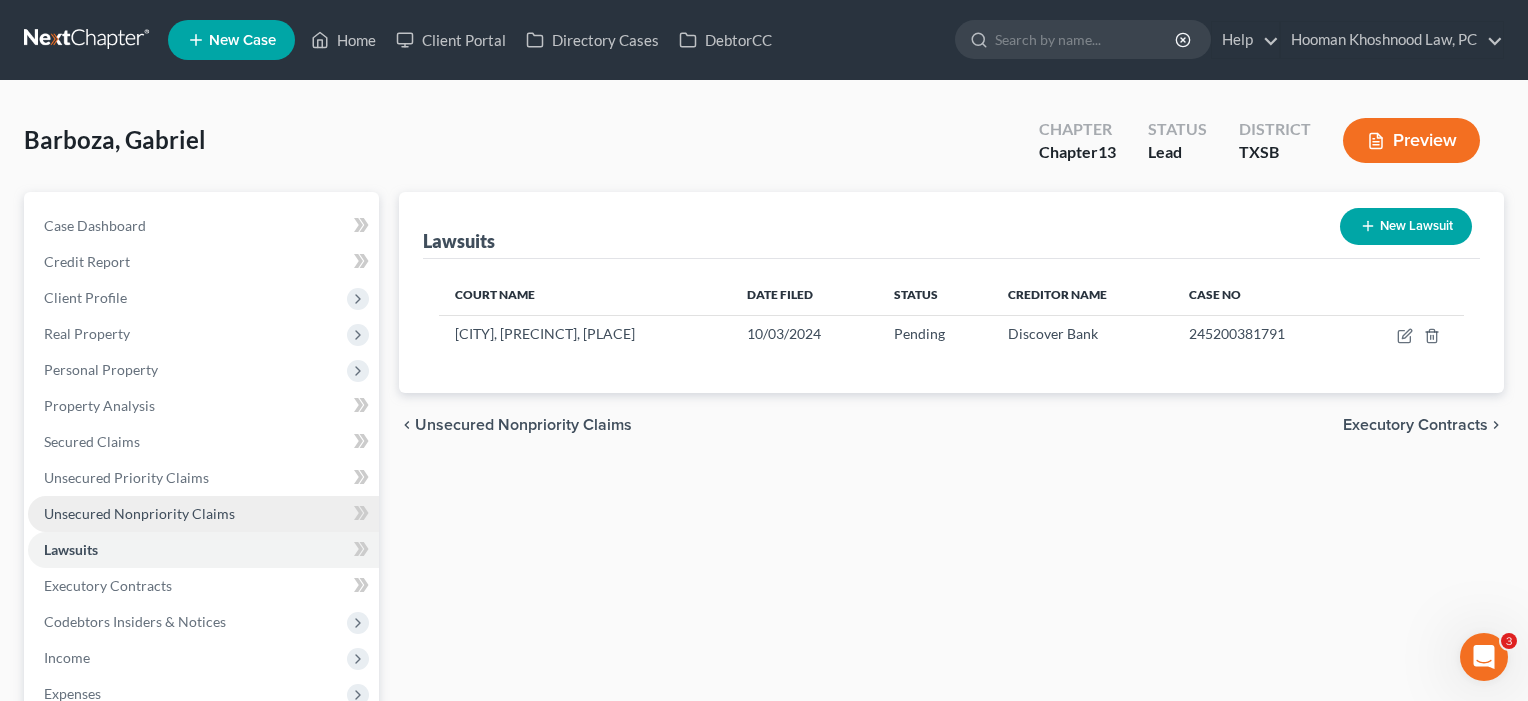 click on "Unsecured Nonpriority Claims" at bounding box center (139, 513) 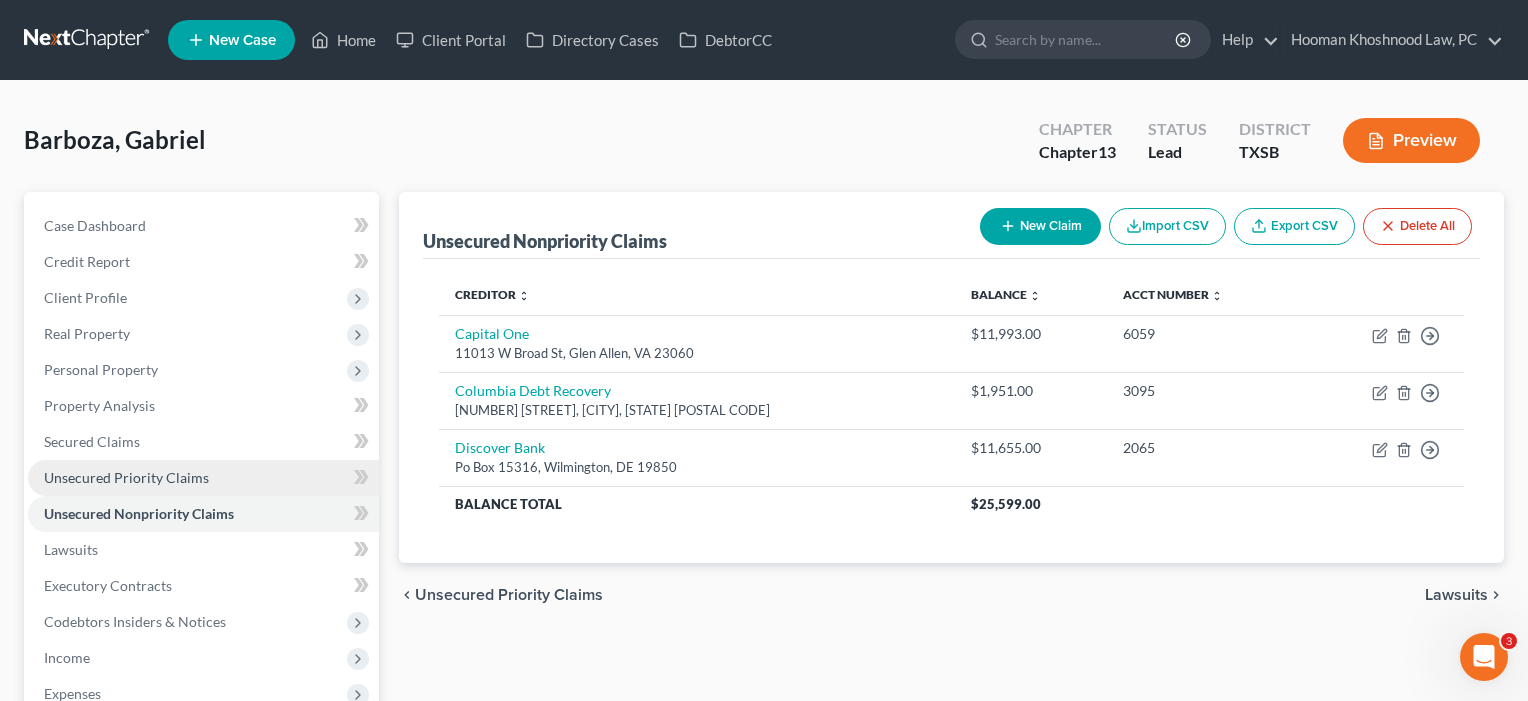 click on "Unsecured Priority Claims" at bounding box center (126, 477) 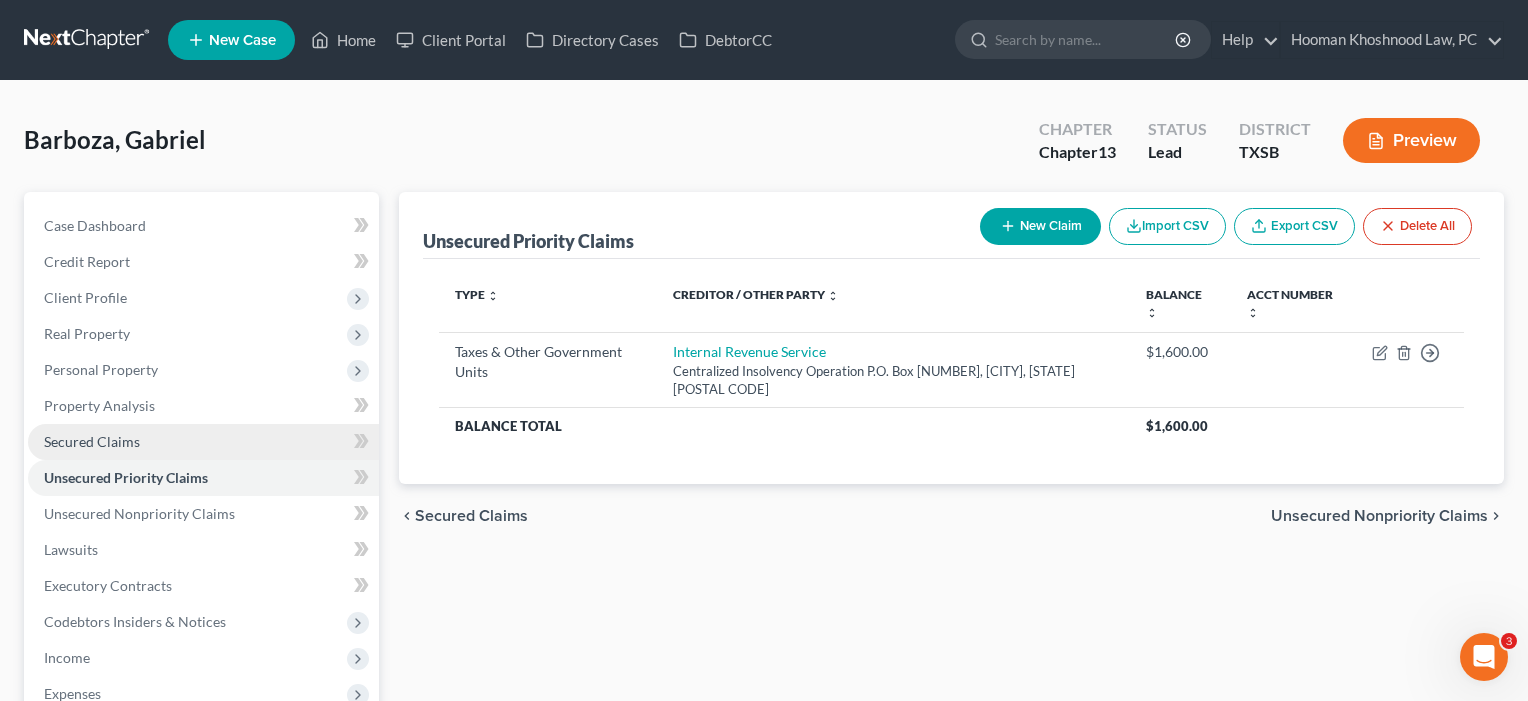 click on "Secured Claims" at bounding box center (92, 441) 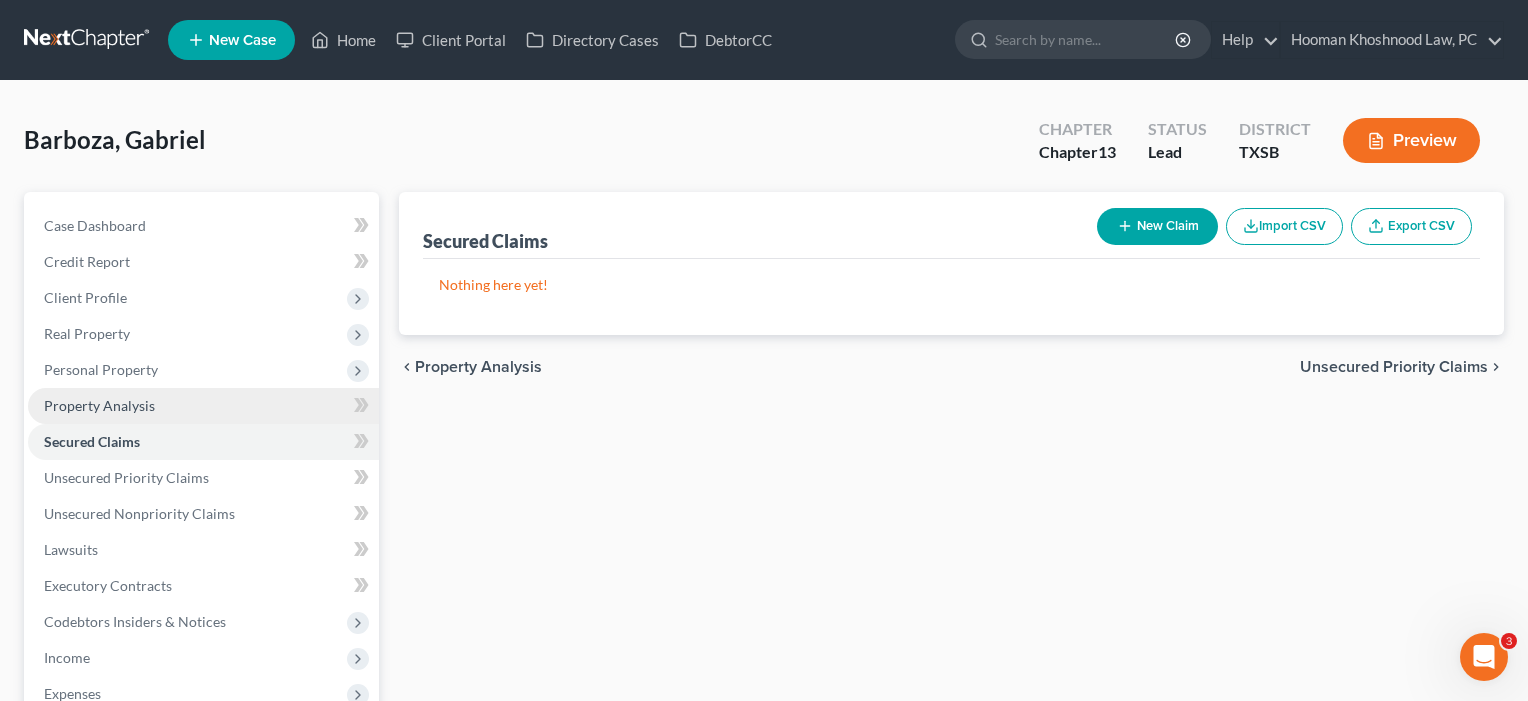 click on "Property Analysis" at bounding box center [99, 405] 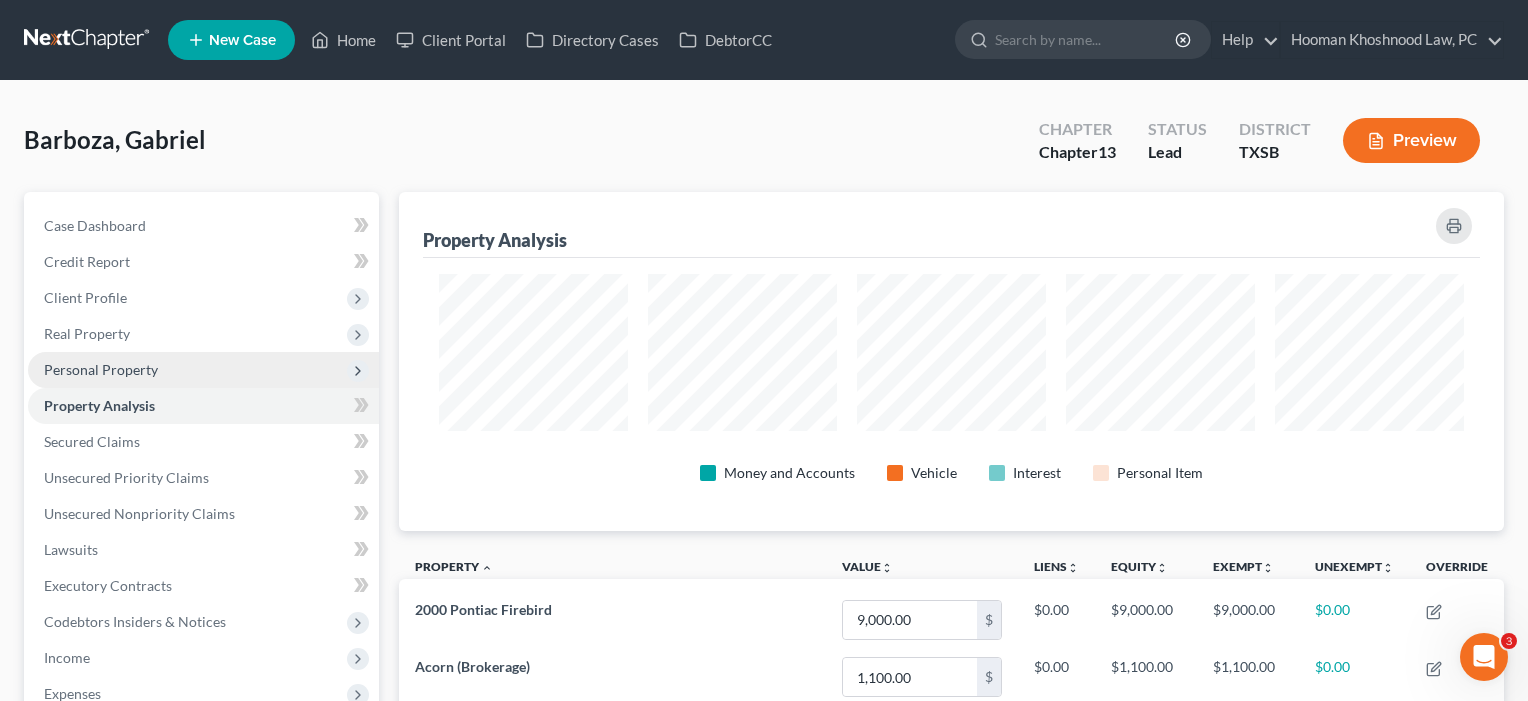 scroll, scrollTop: 999661, scrollLeft: 998895, axis: both 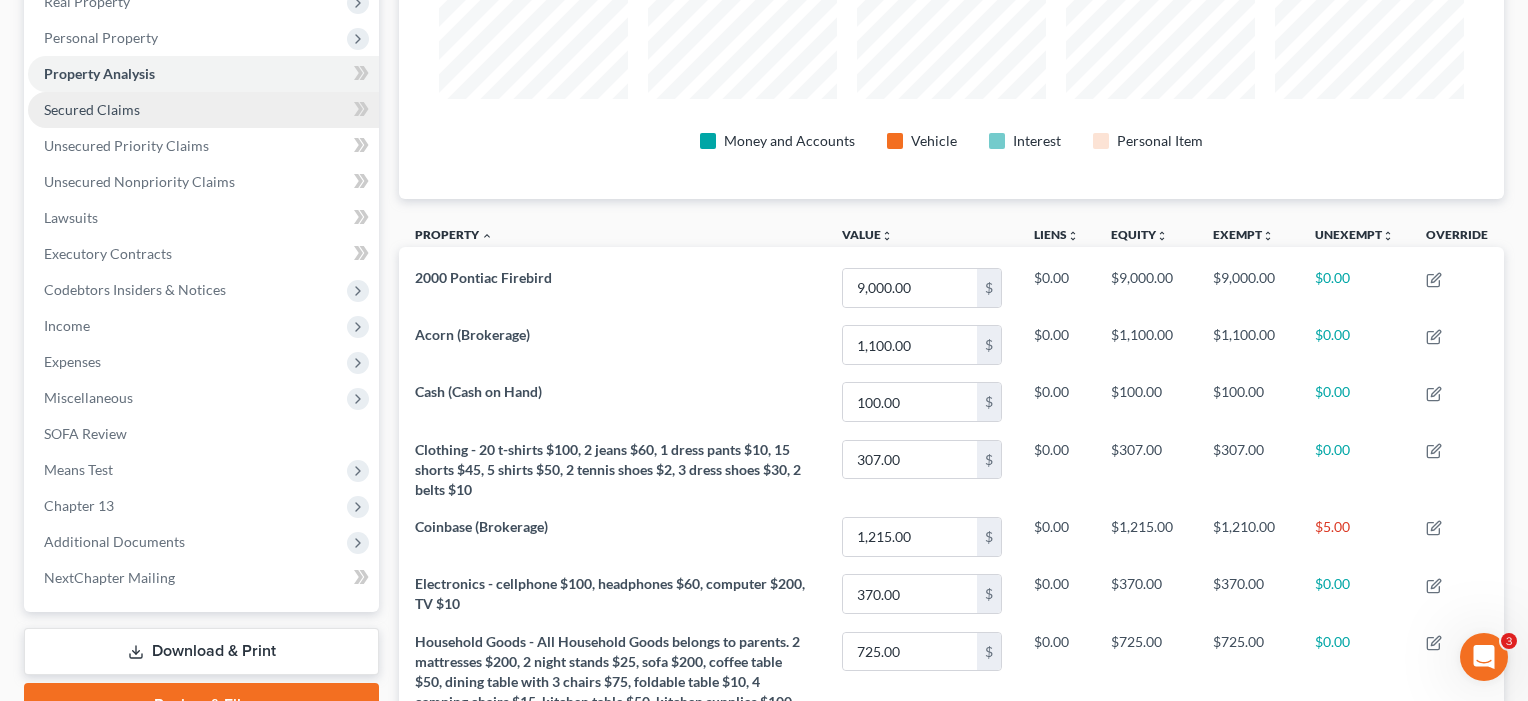 click on "Secured Claims" at bounding box center [92, 109] 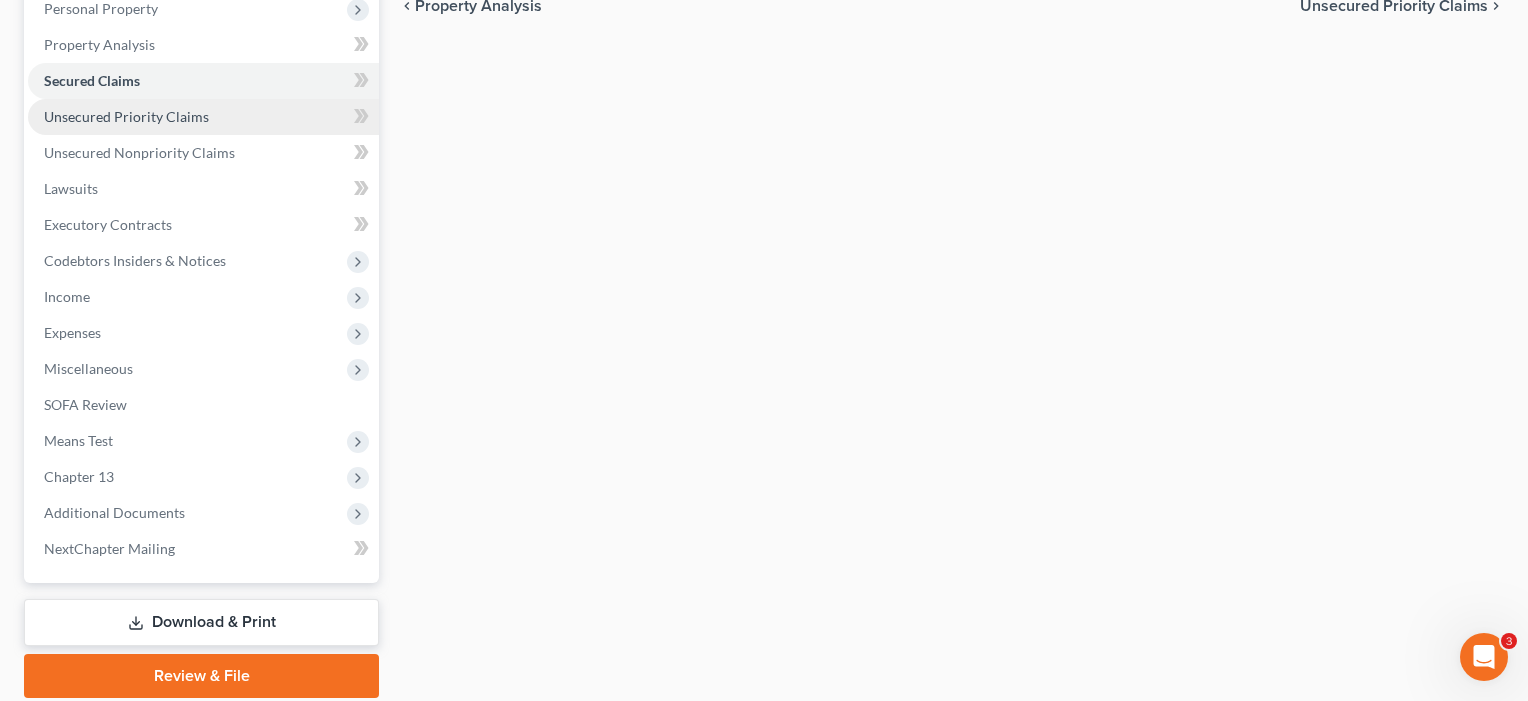 click on "Unsecured Priority Claims" at bounding box center [203, 117] 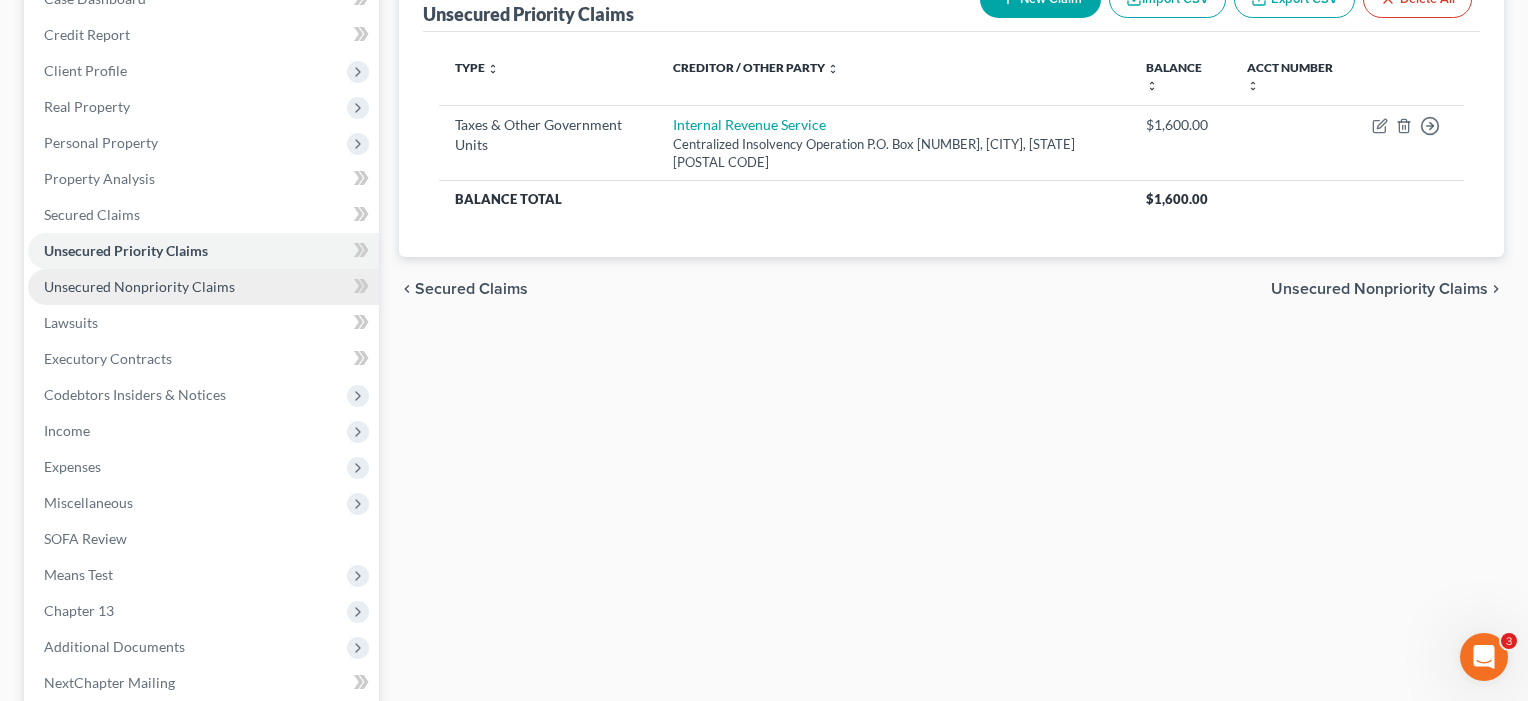 click on "Unsecured Nonpriority Claims" at bounding box center [139, 286] 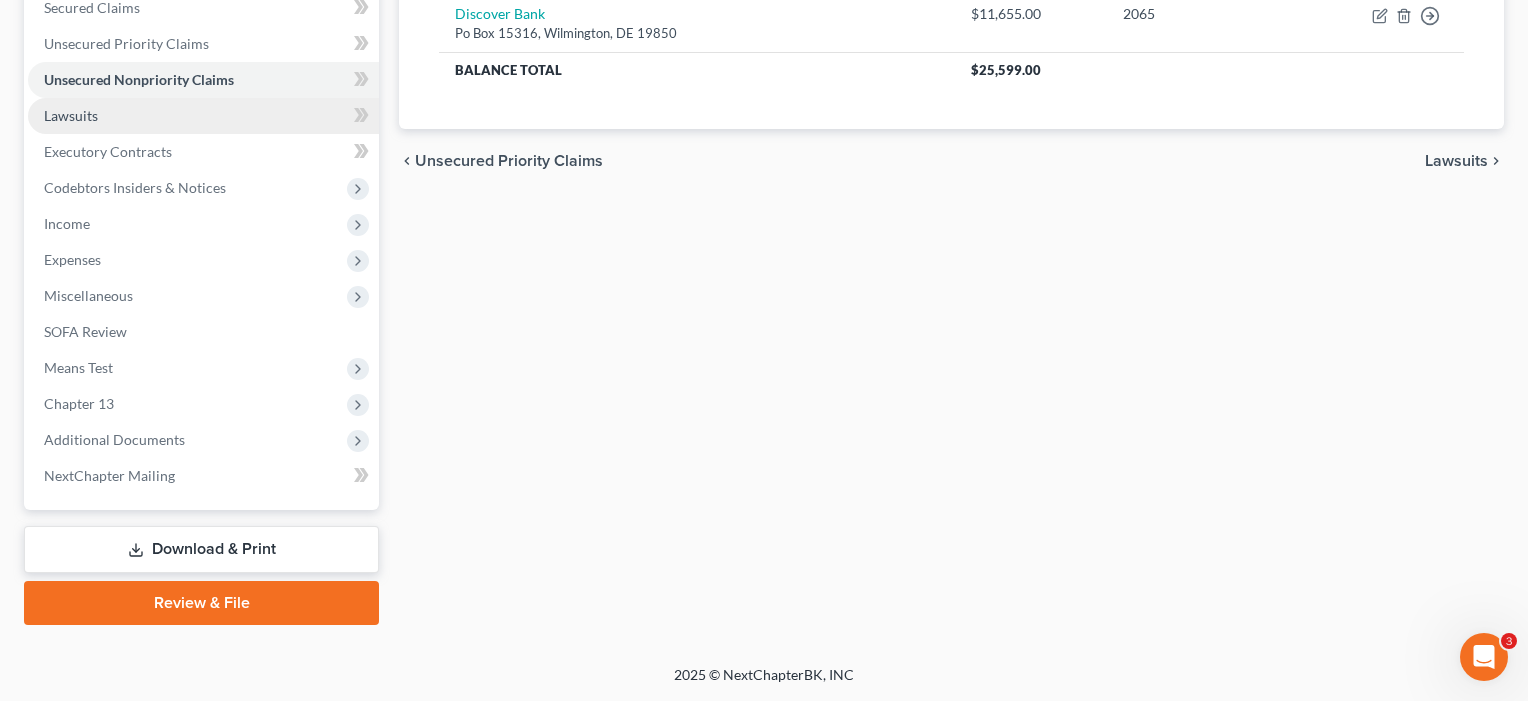 click on "Lawsuits" at bounding box center (71, 115) 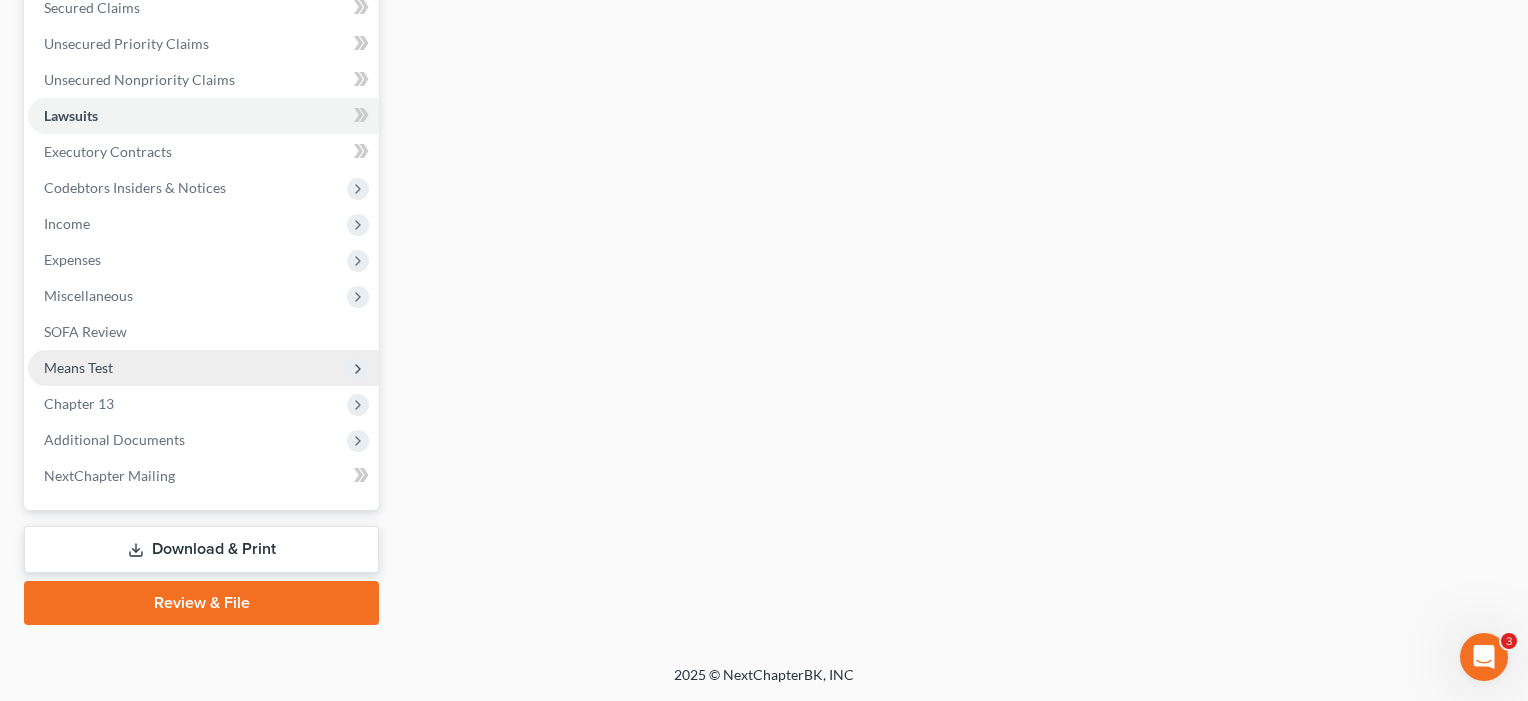 click on "Means Test" at bounding box center [78, 367] 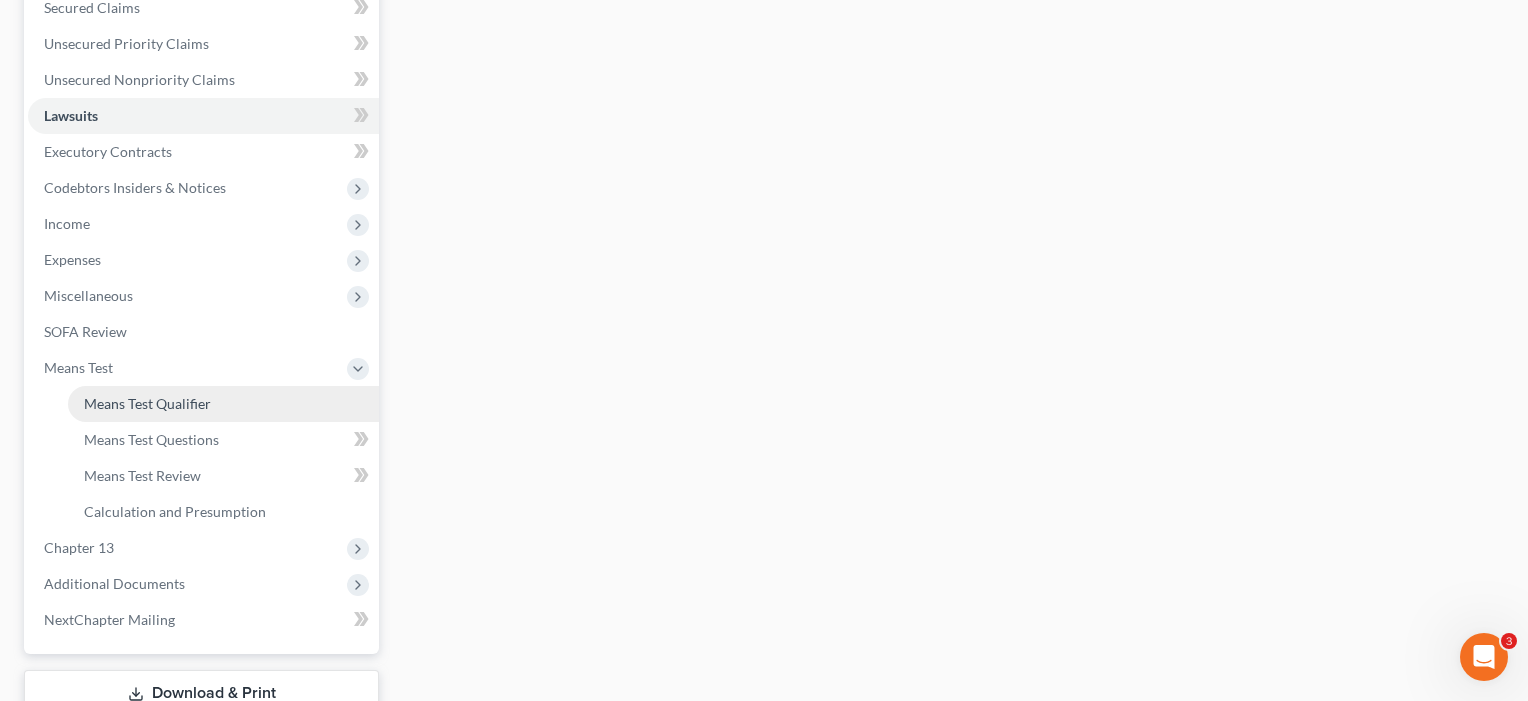 click on "Means Test Qualifier" at bounding box center [223, 404] 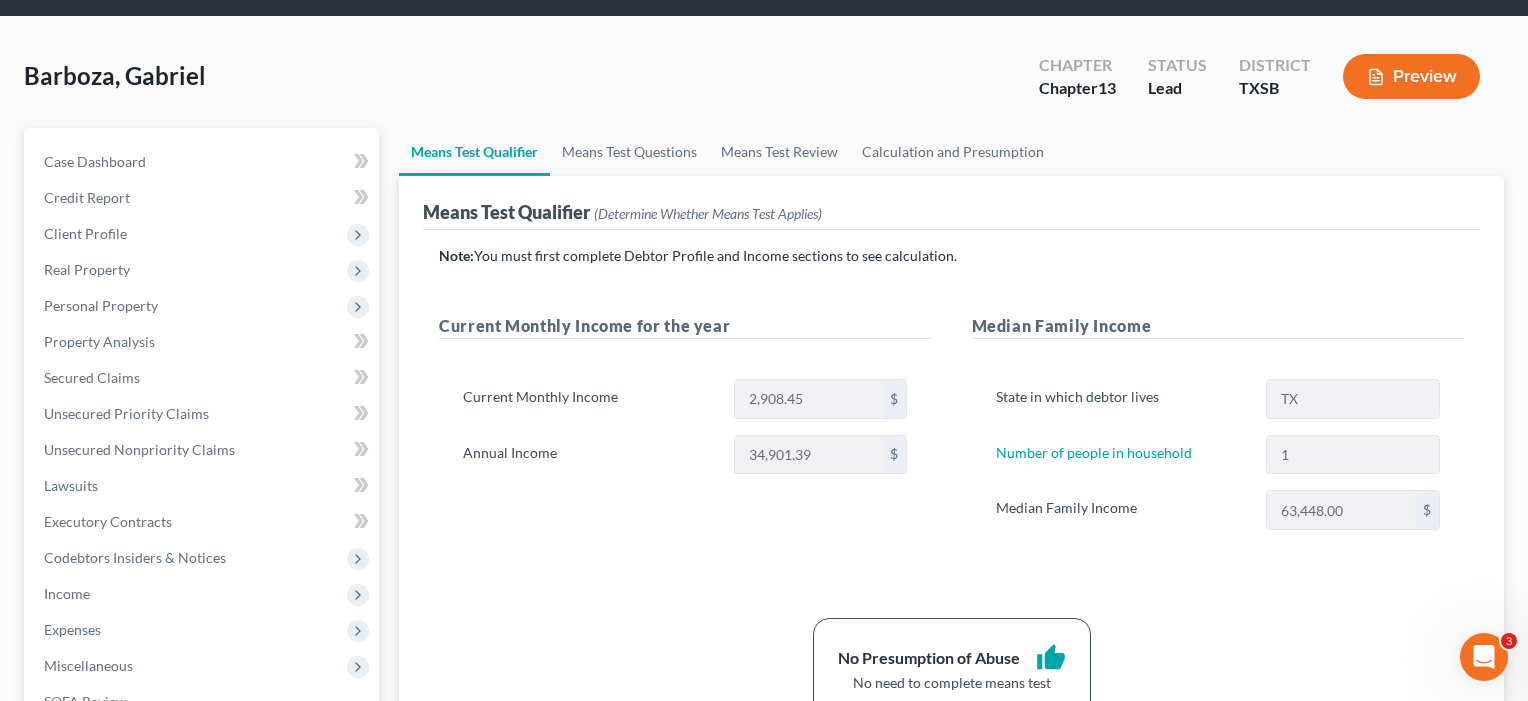 scroll, scrollTop: 80, scrollLeft: 0, axis: vertical 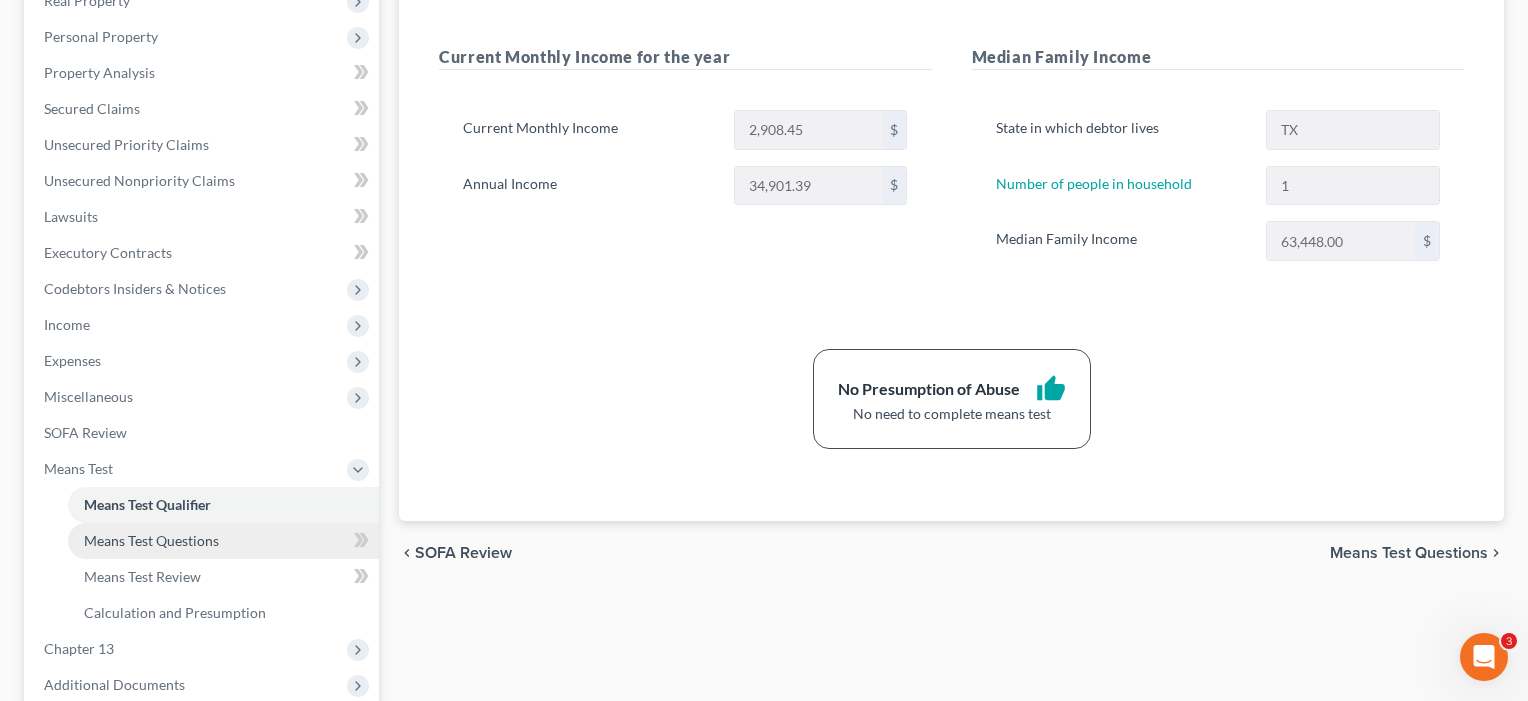 click on "Means Test Questions" at bounding box center (151, 540) 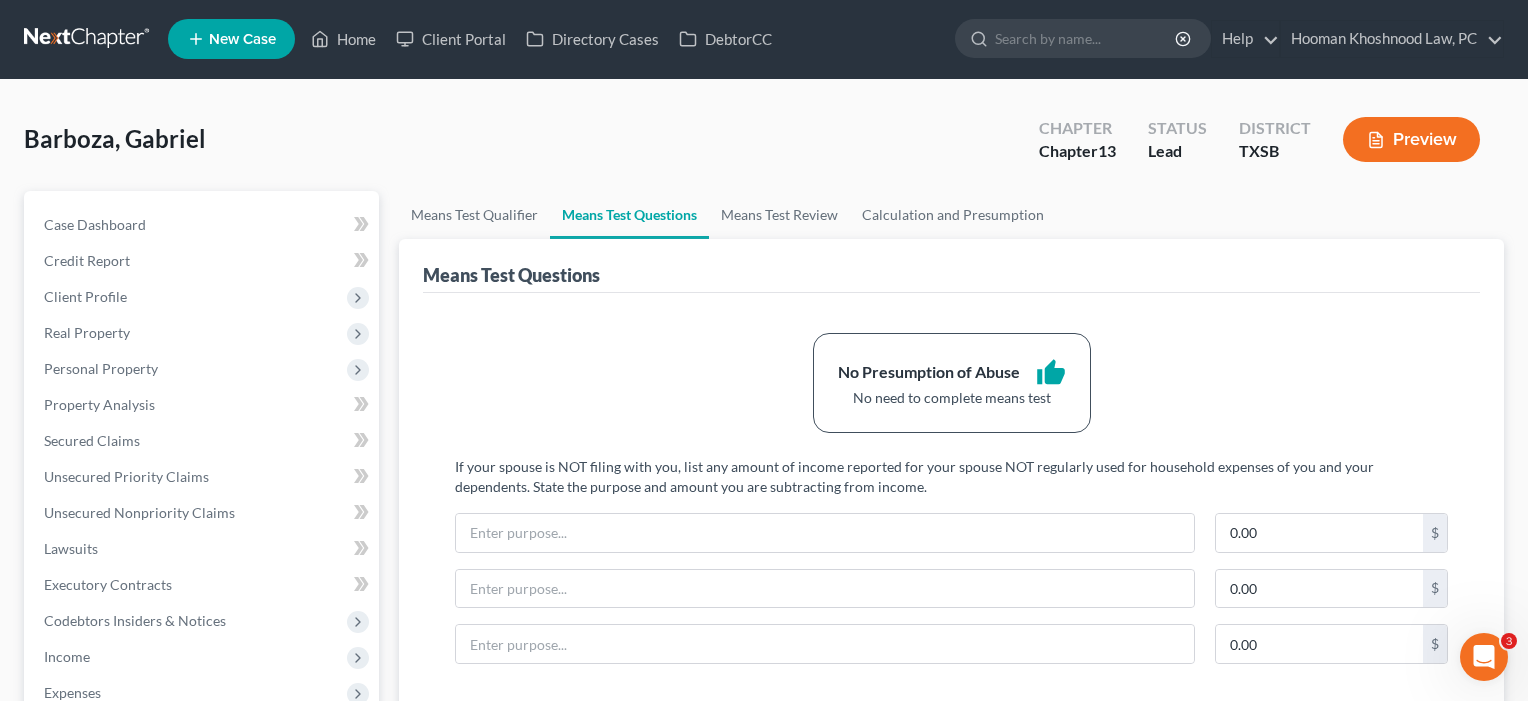 scroll, scrollTop: 0, scrollLeft: 0, axis: both 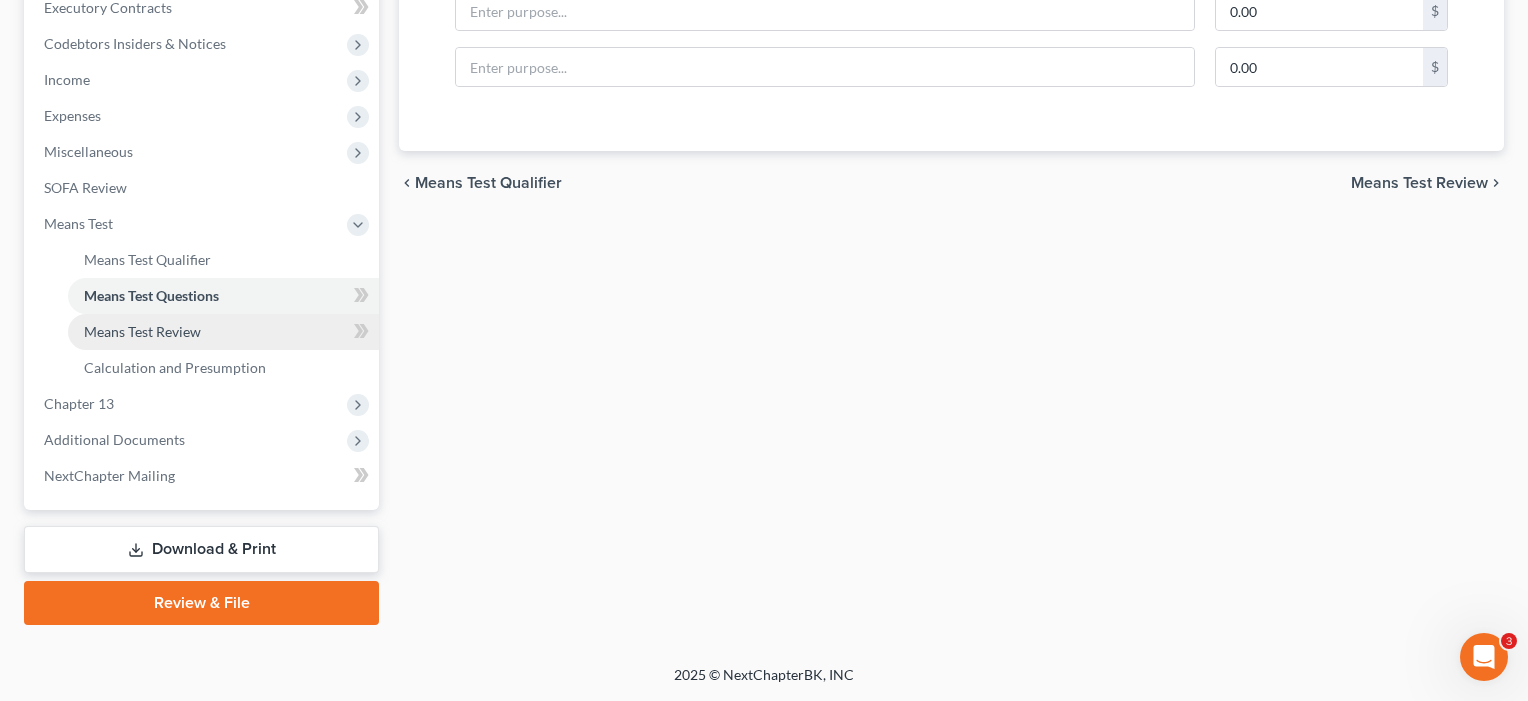 click on "Means Test Review" at bounding box center [142, 331] 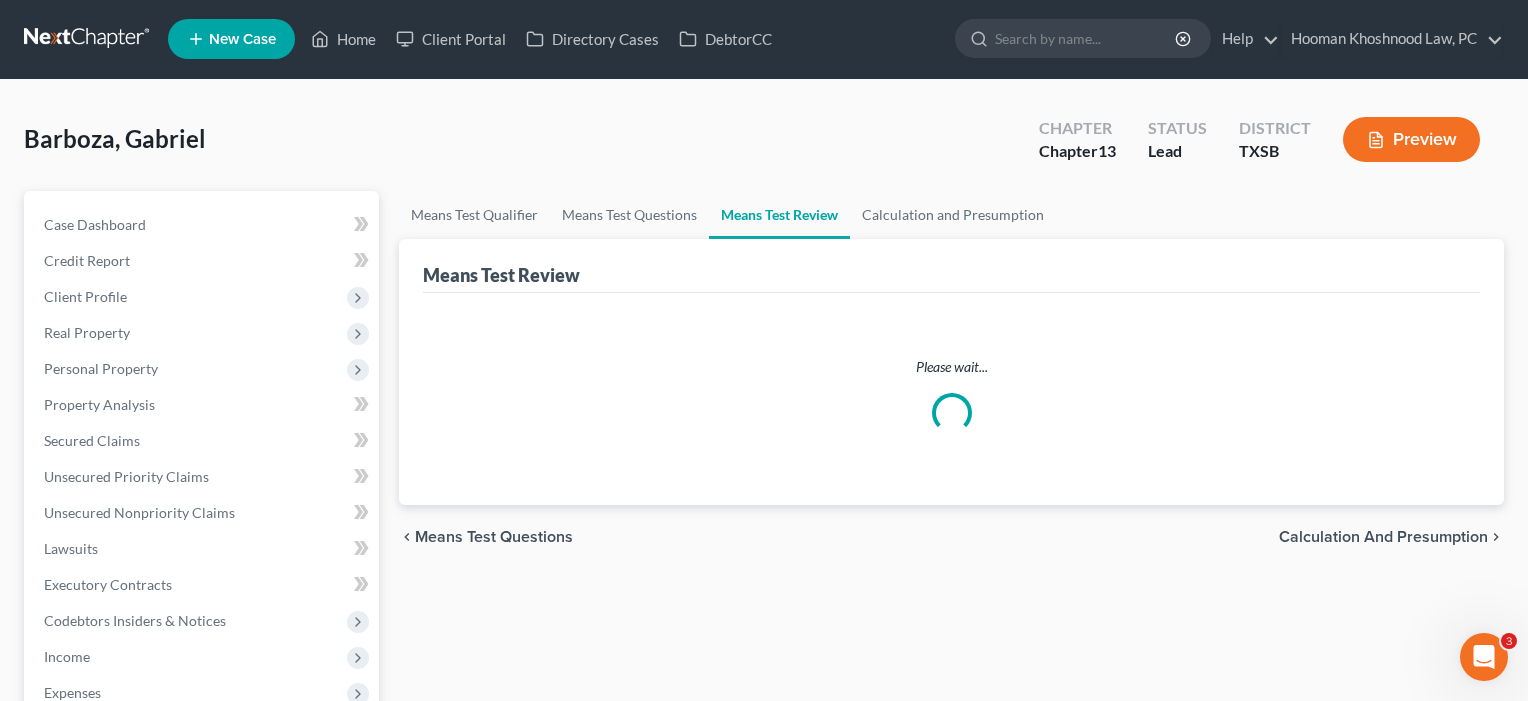 scroll, scrollTop: 0, scrollLeft: 0, axis: both 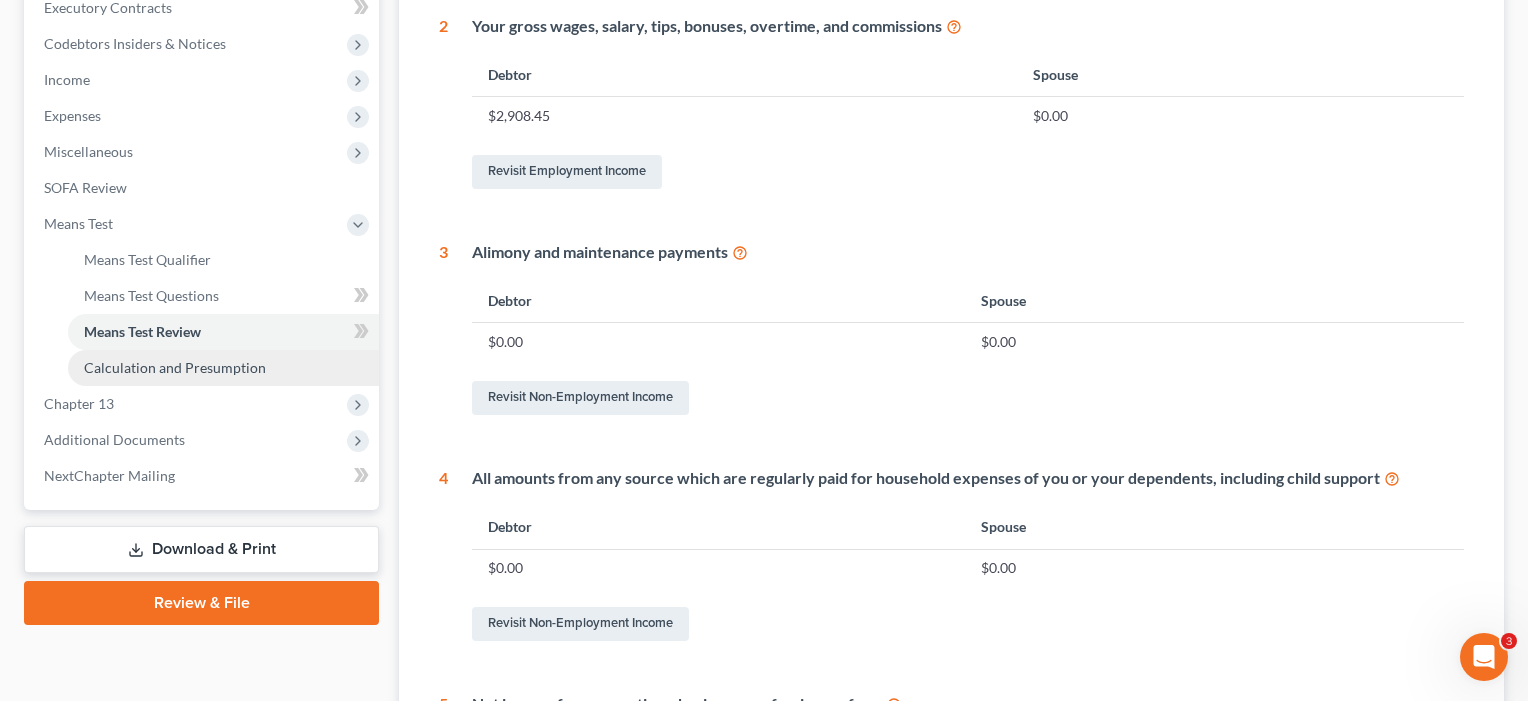 click on "Calculation and Presumption" at bounding box center [175, 367] 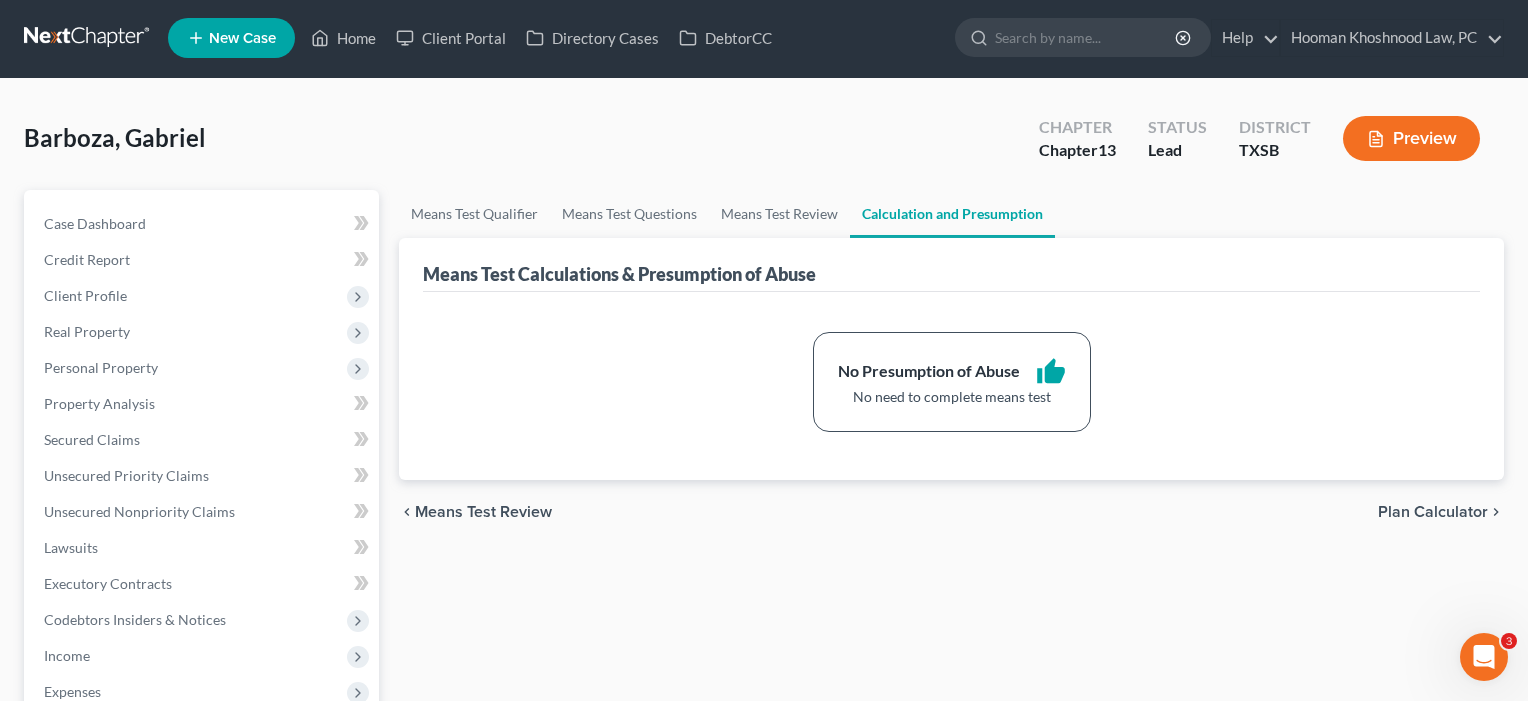 scroll, scrollTop: 0, scrollLeft: 0, axis: both 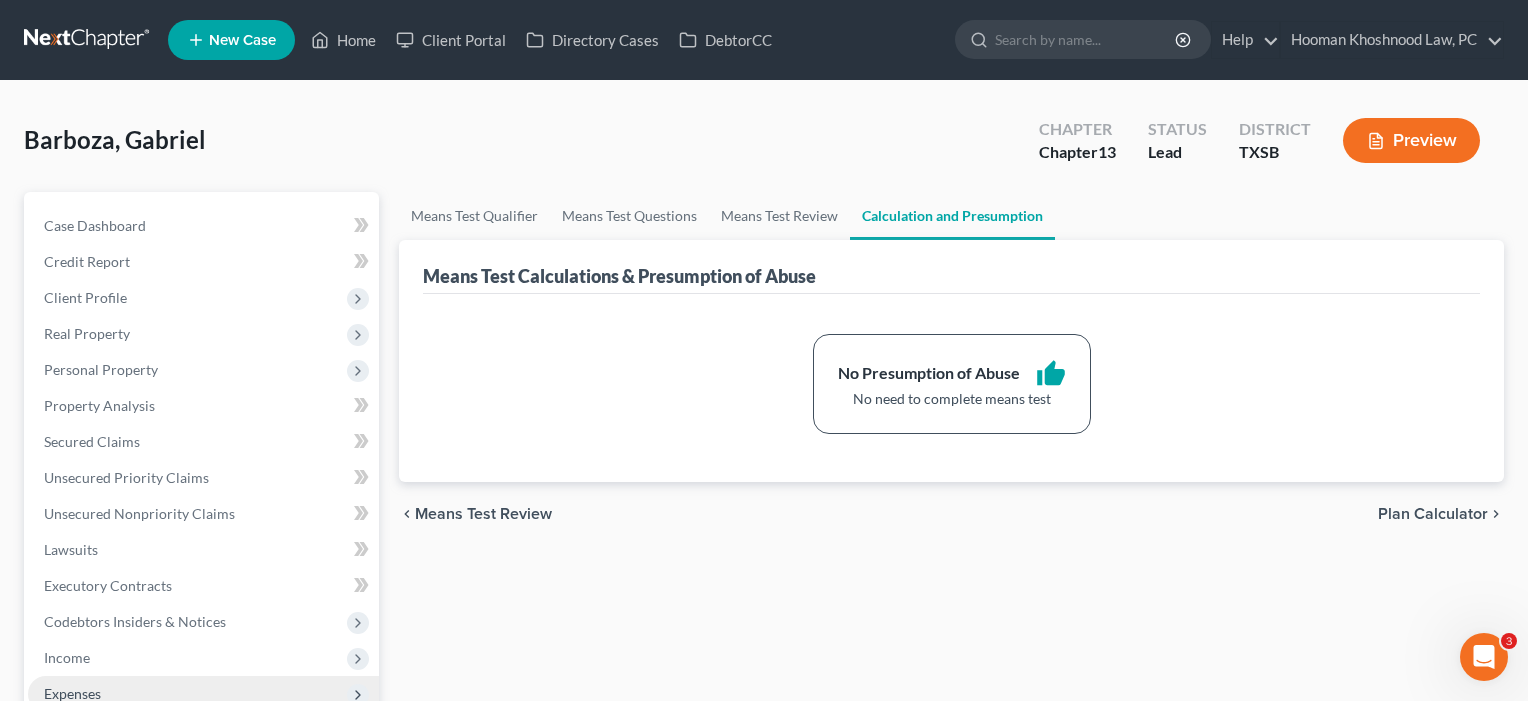 click on "Expenses" at bounding box center [203, 694] 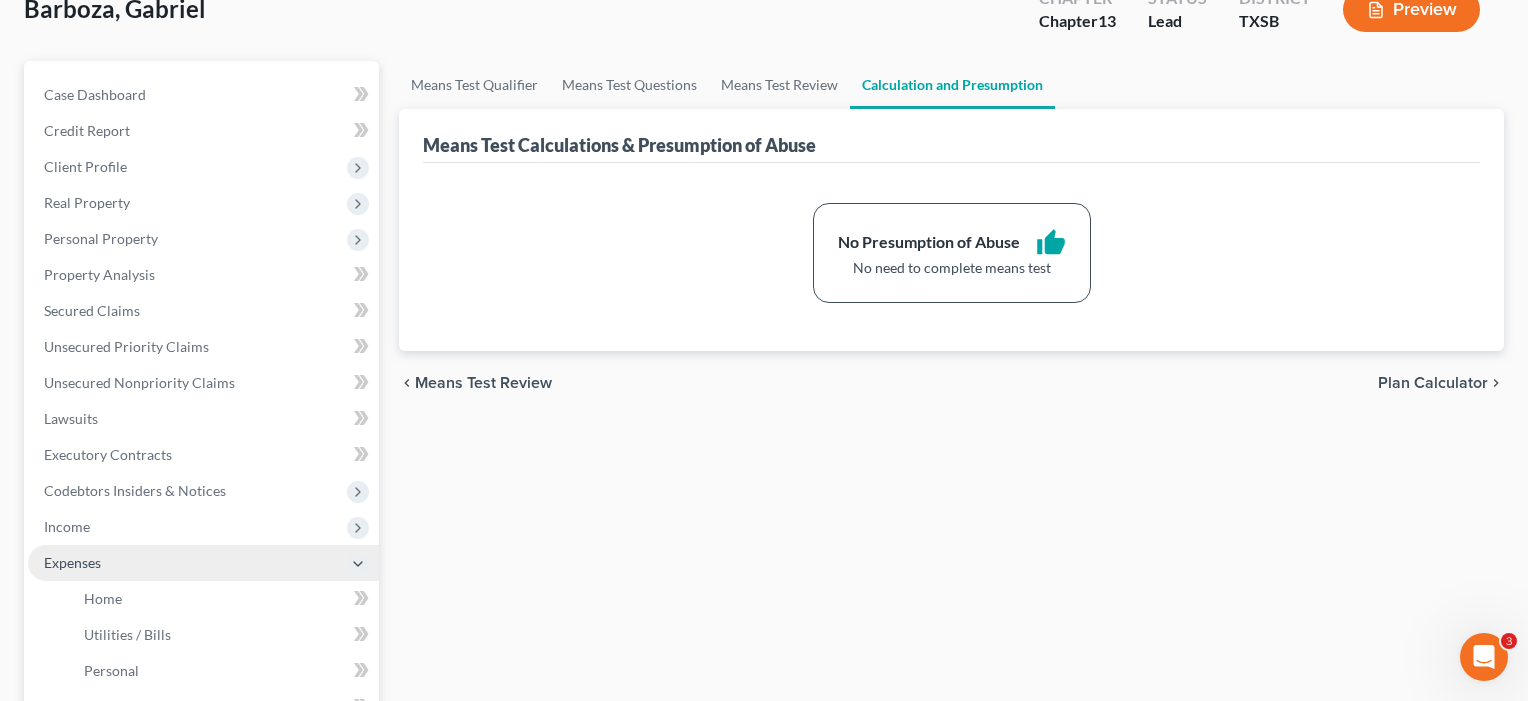scroll, scrollTop: 182, scrollLeft: 0, axis: vertical 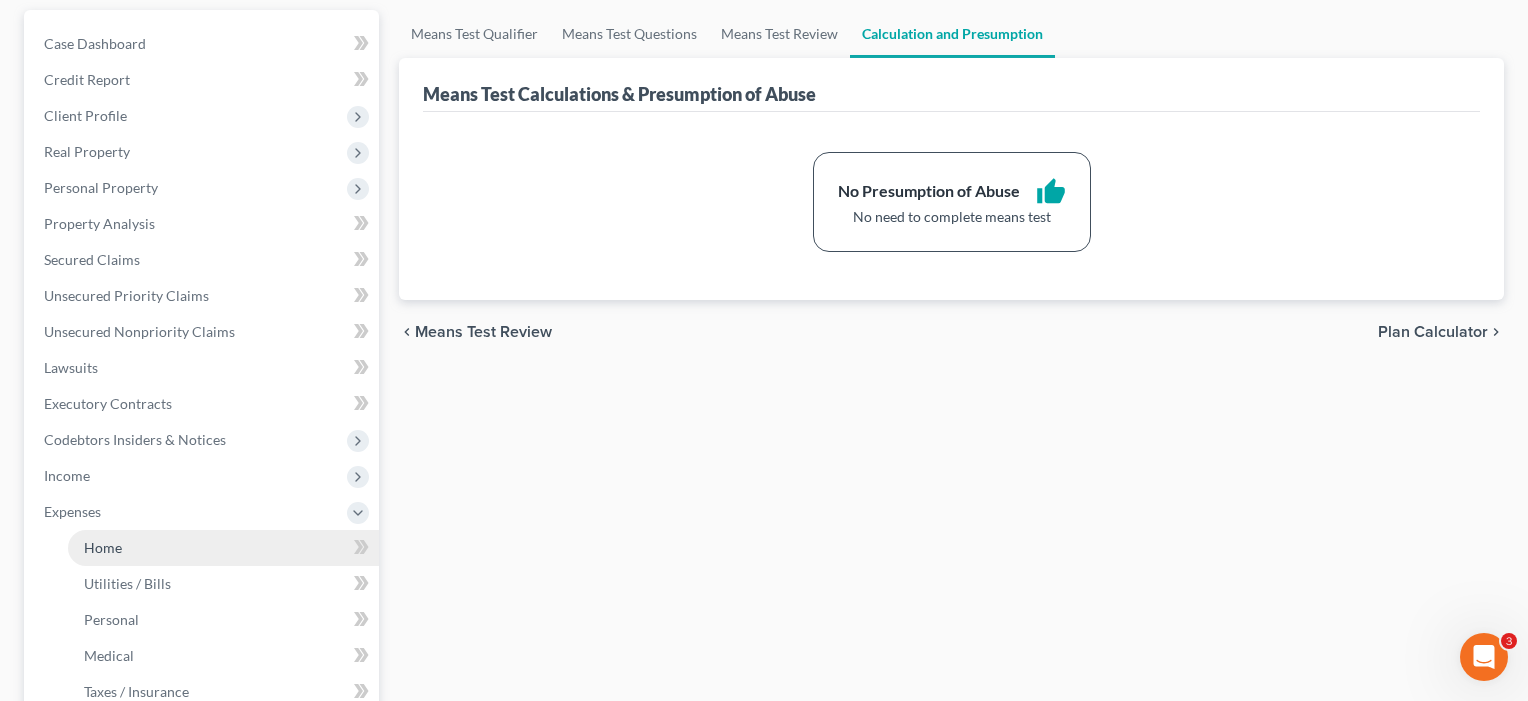 click on "Home" at bounding box center [103, 547] 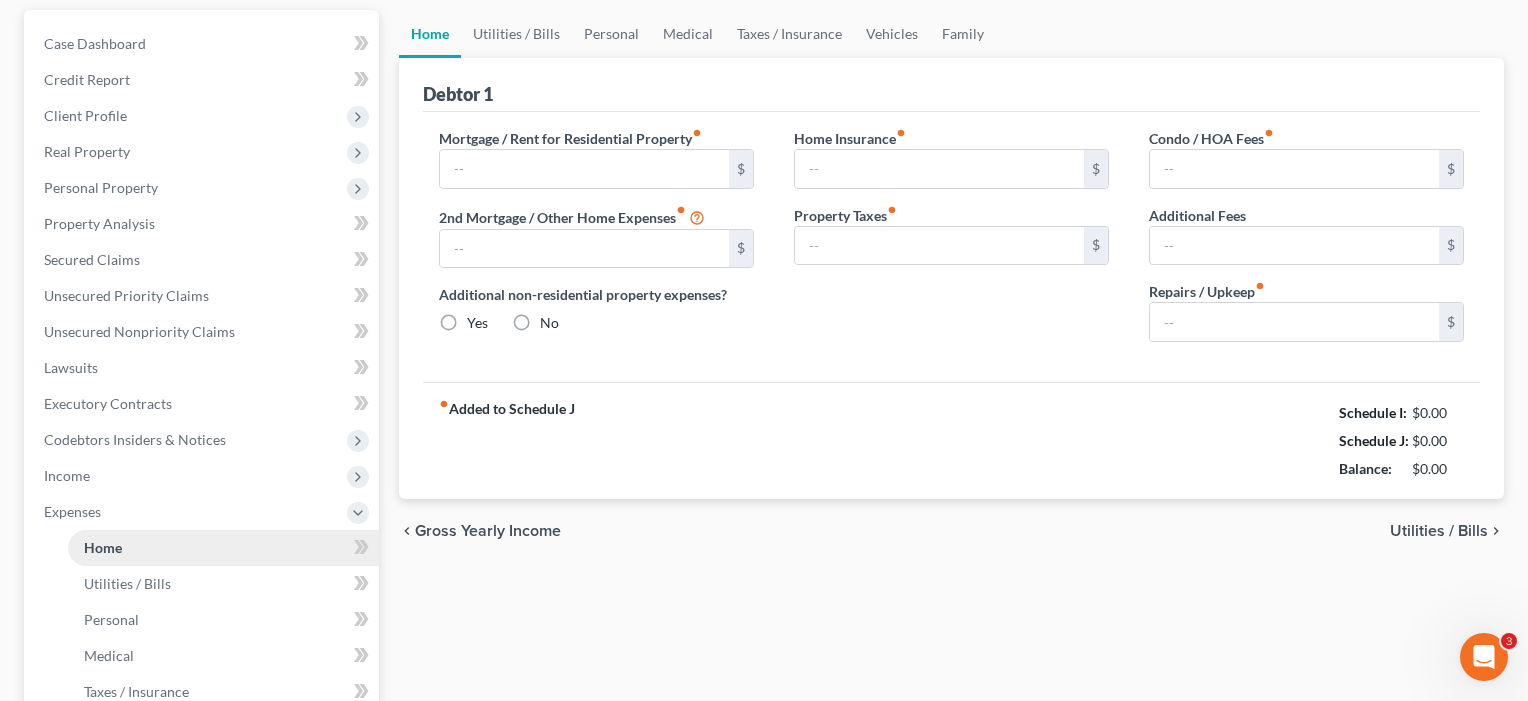 scroll, scrollTop: 17, scrollLeft: 0, axis: vertical 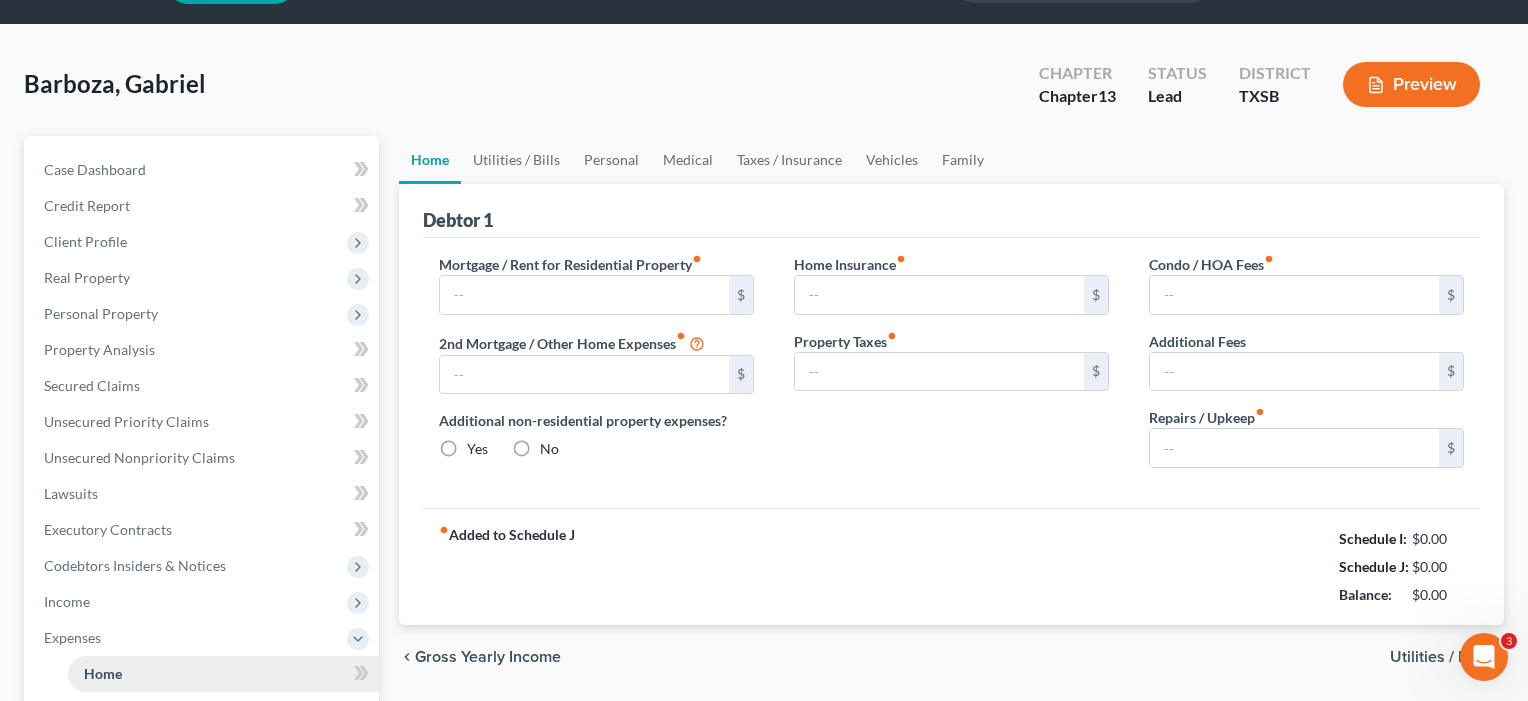 type on "0.00" 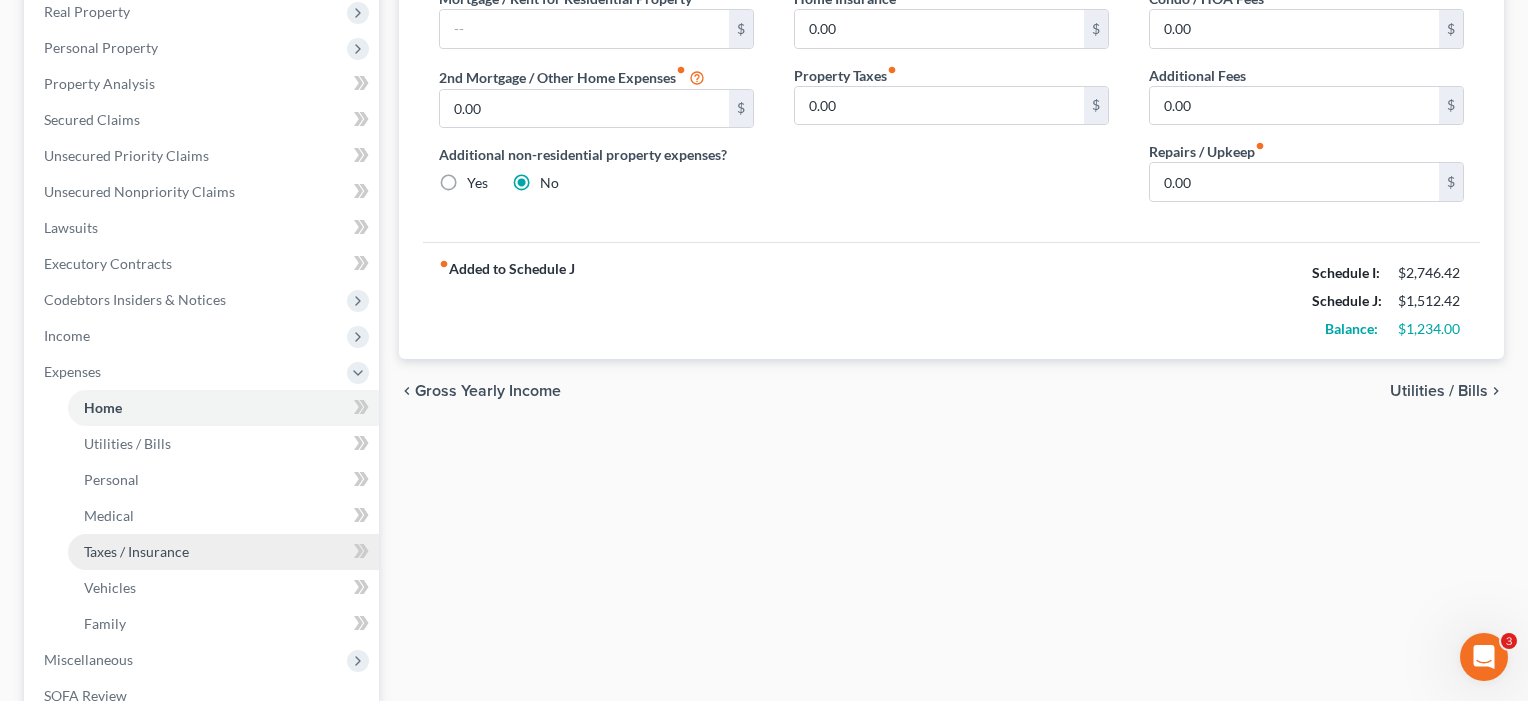 scroll, scrollTop: 338, scrollLeft: 0, axis: vertical 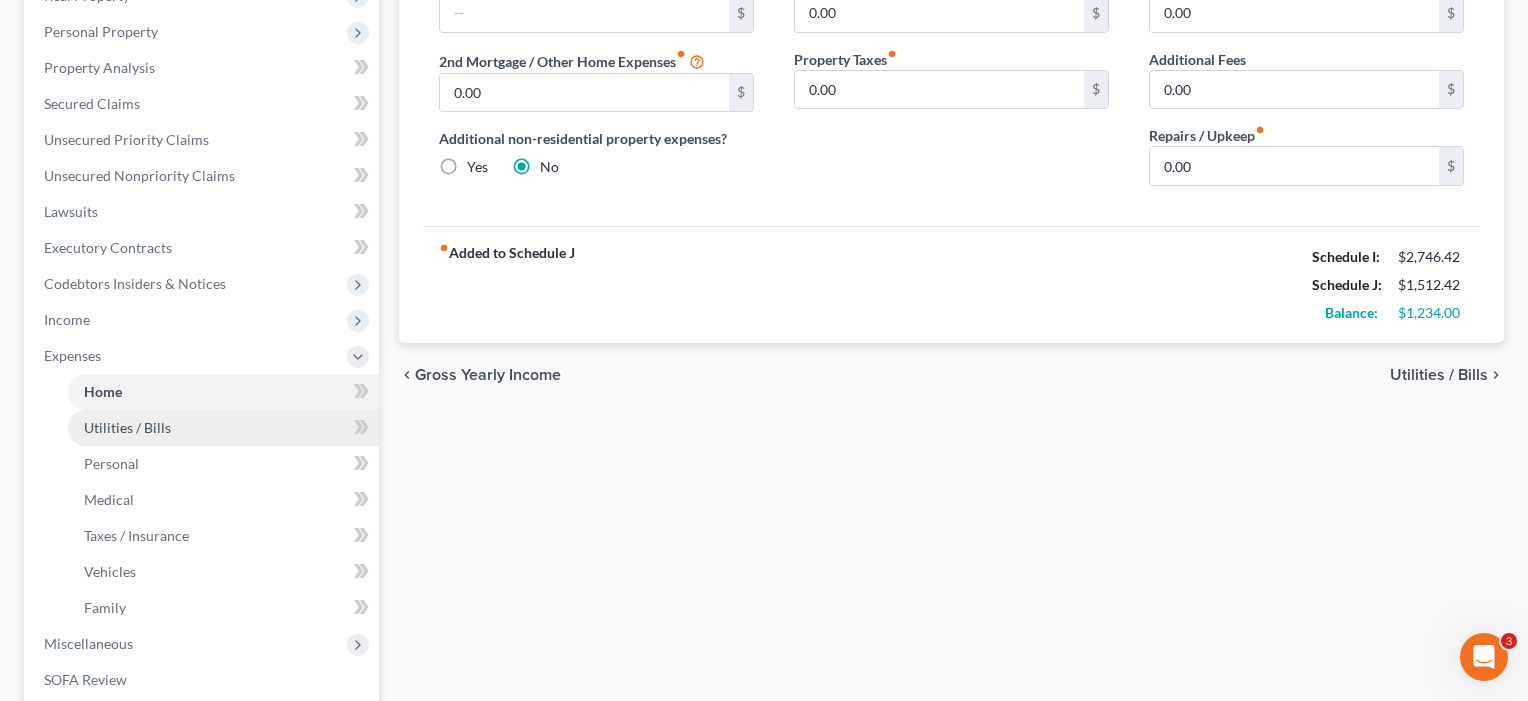 click on "Utilities / Bills" at bounding box center [127, 427] 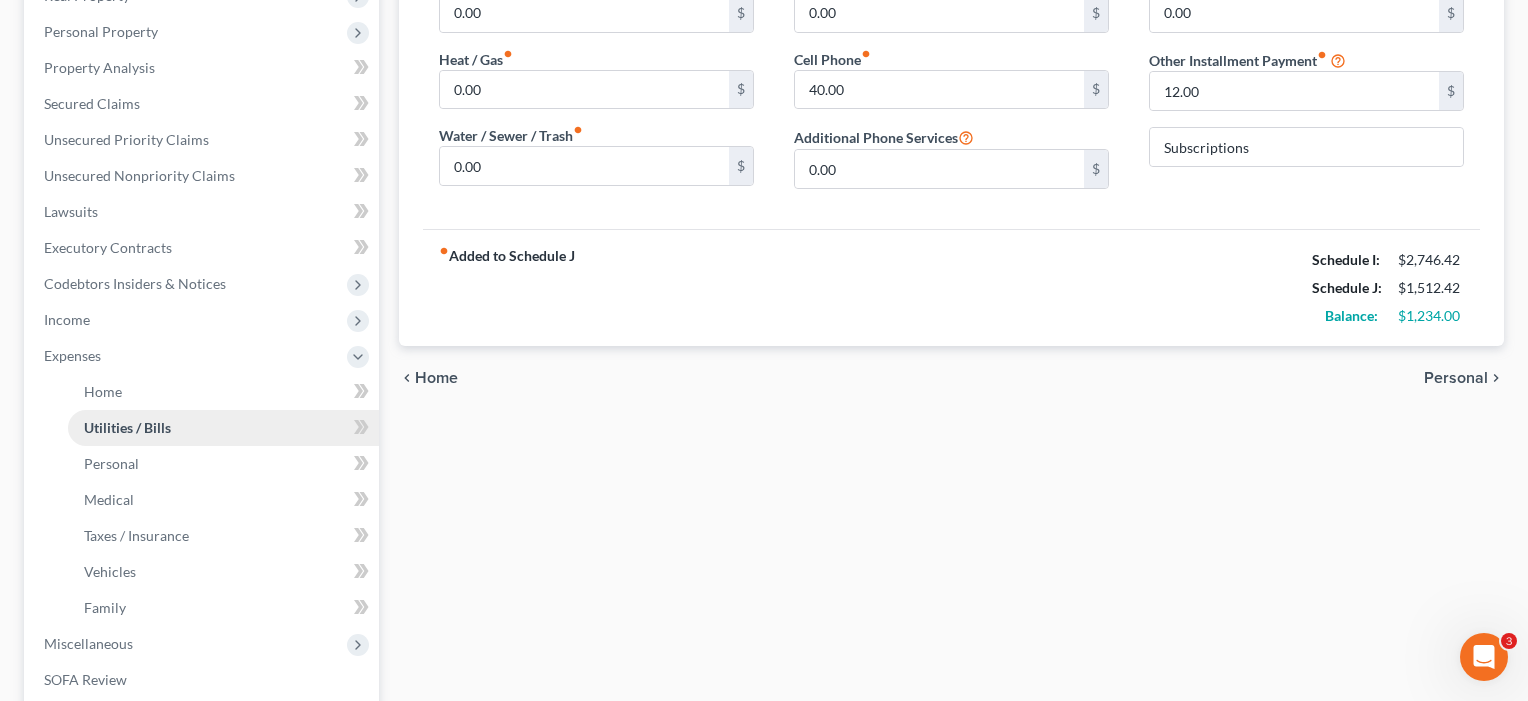 scroll, scrollTop: 0, scrollLeft: 0, axis: both 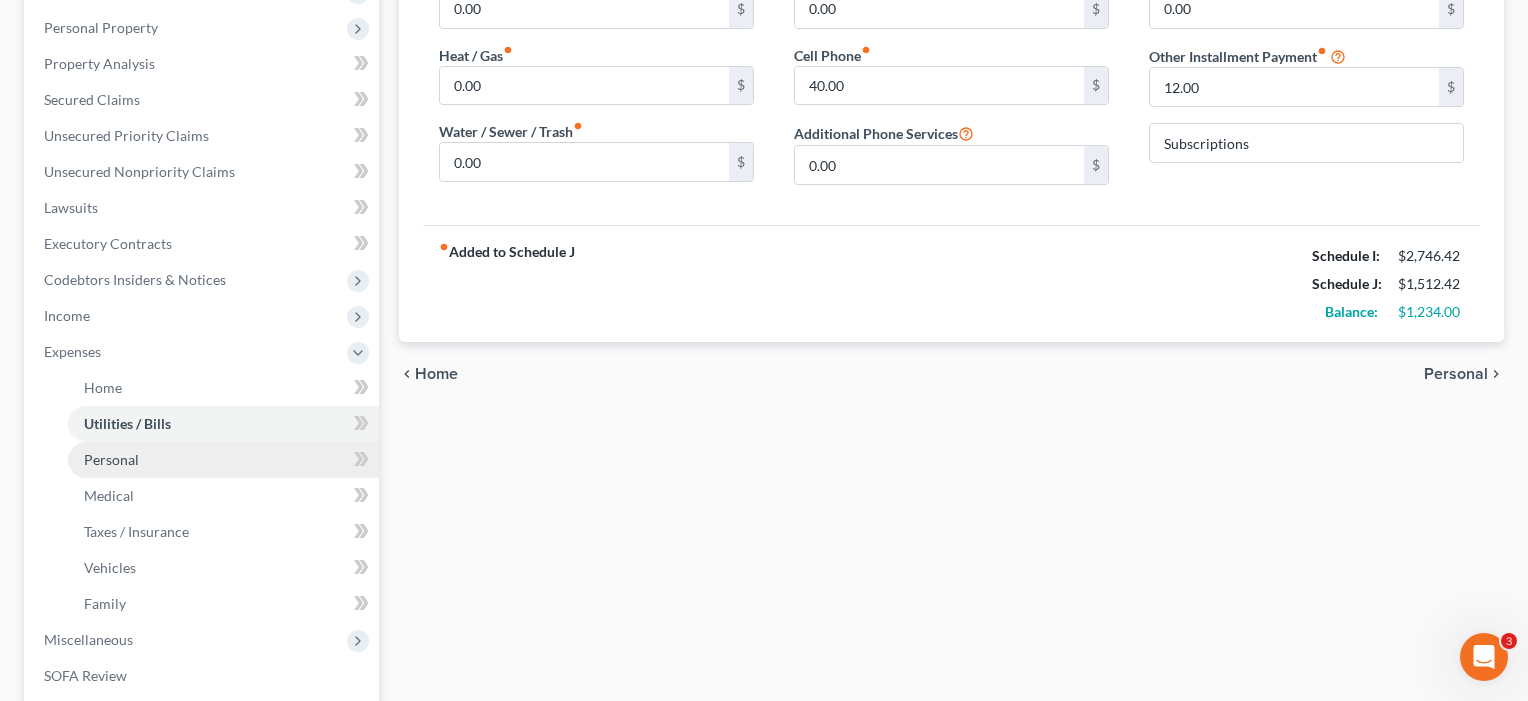 click on "Personal" at bounding box center (111, 459) 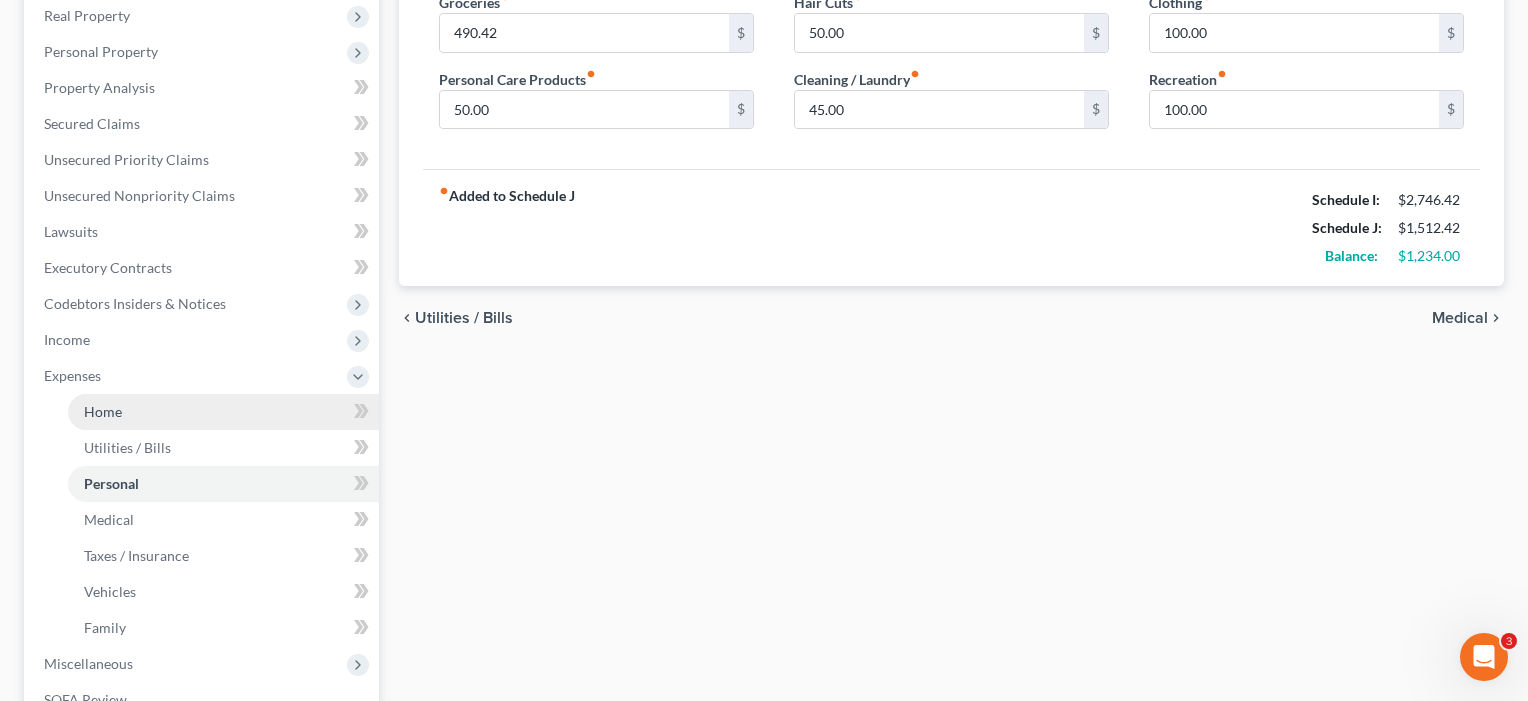 scroll, scrollTop: 356, scrollLeft: 0, axis: vertical 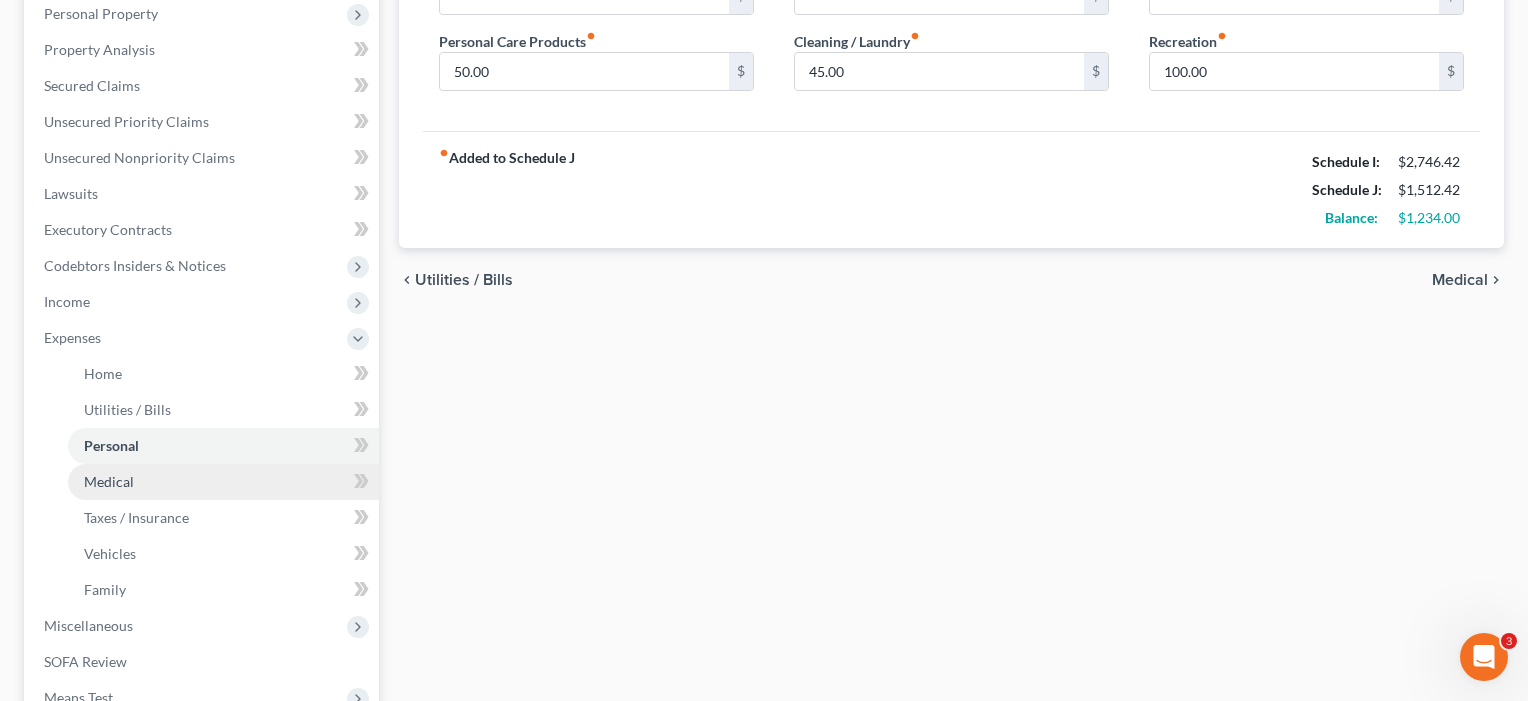 click on "Medical" at bounding box center [109, 481] 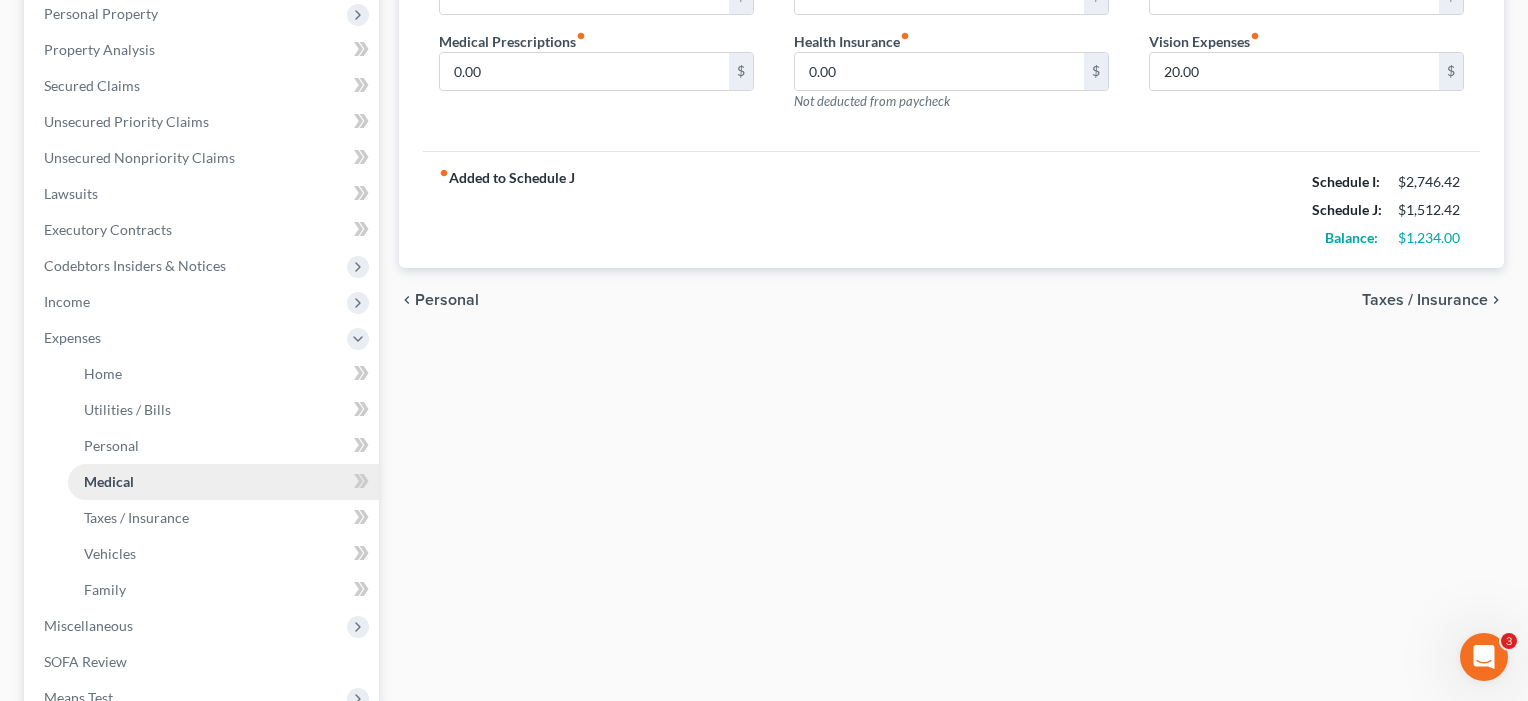 scroll, scrollTop: 0, scrollLeft: 0, axis: both 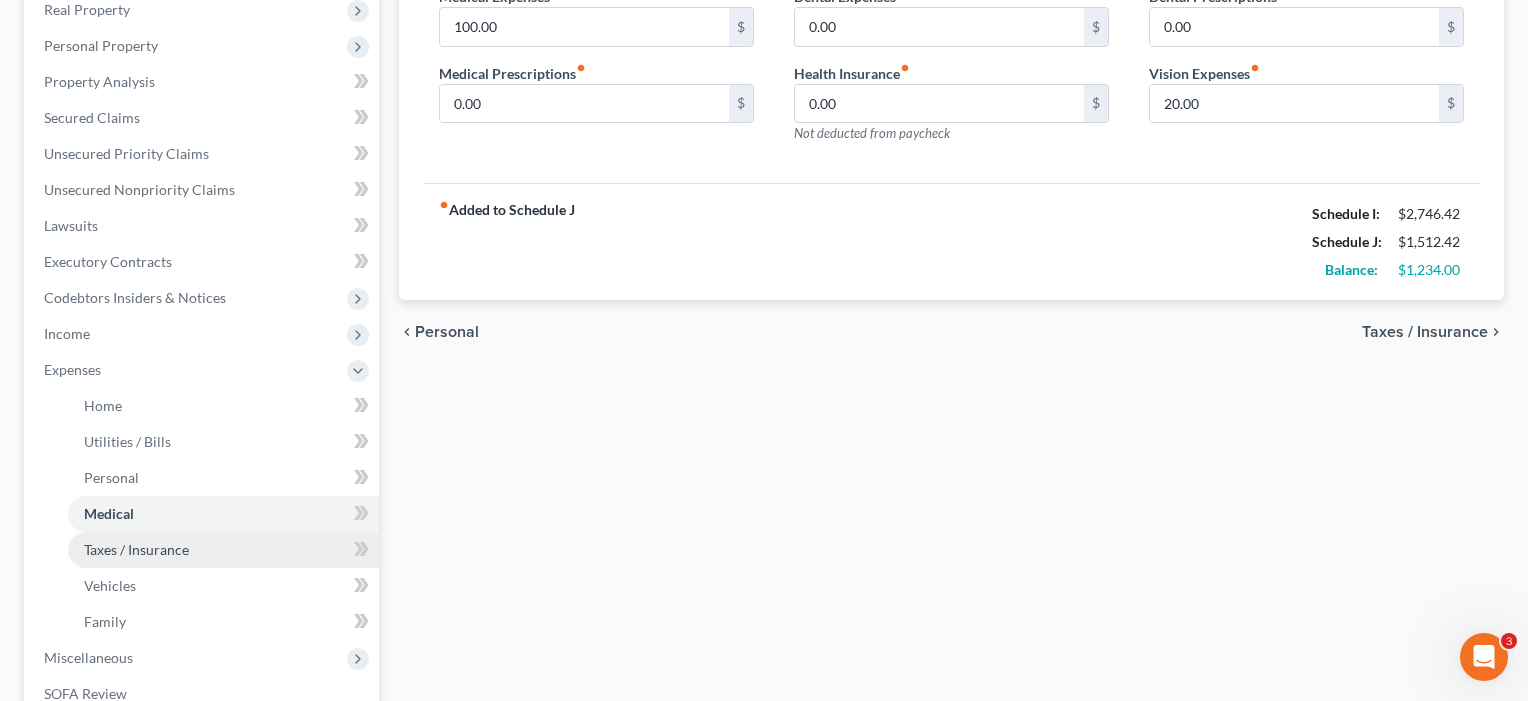 click on "Taxes / Insurance" at bounding box center [136, 549] 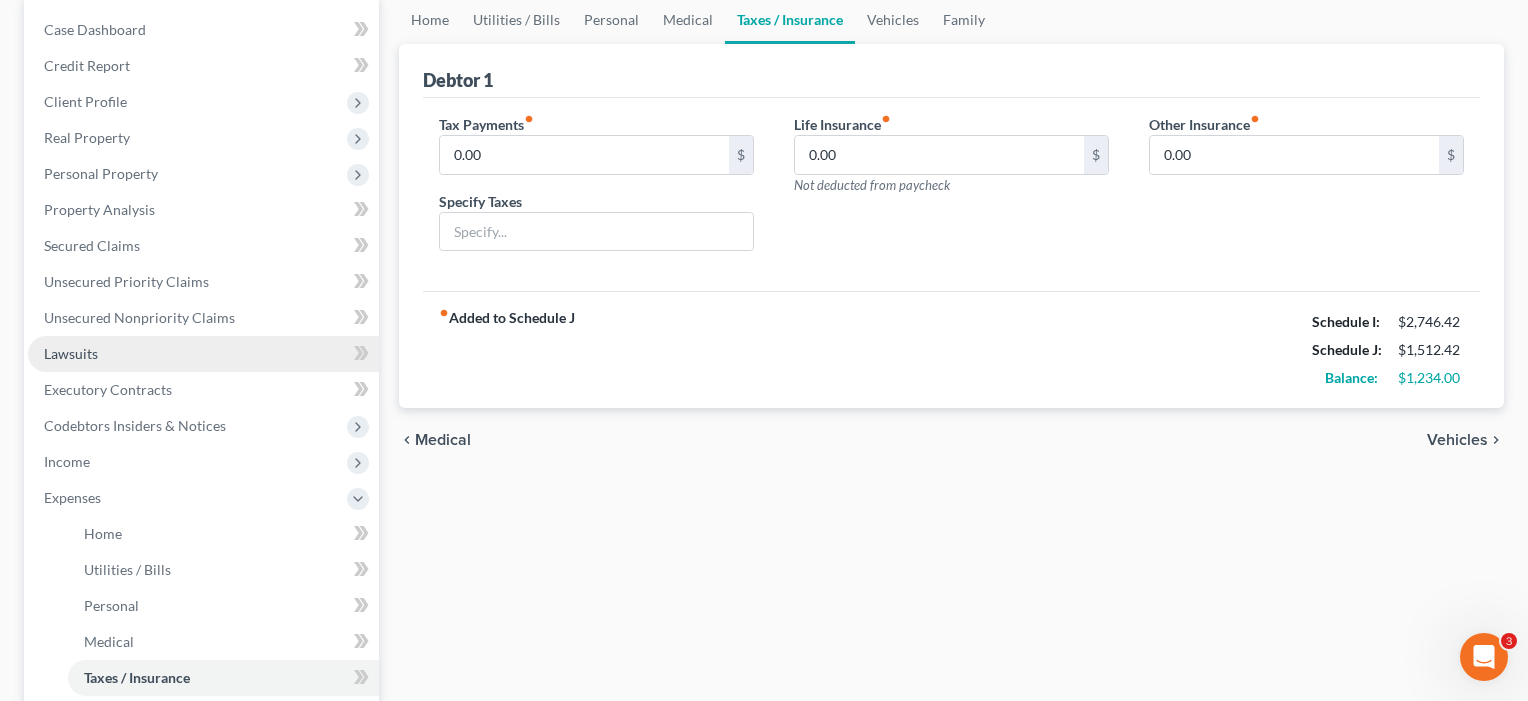 scroll, scrollTop: 328, scrollLeft: 0, axis: vertical 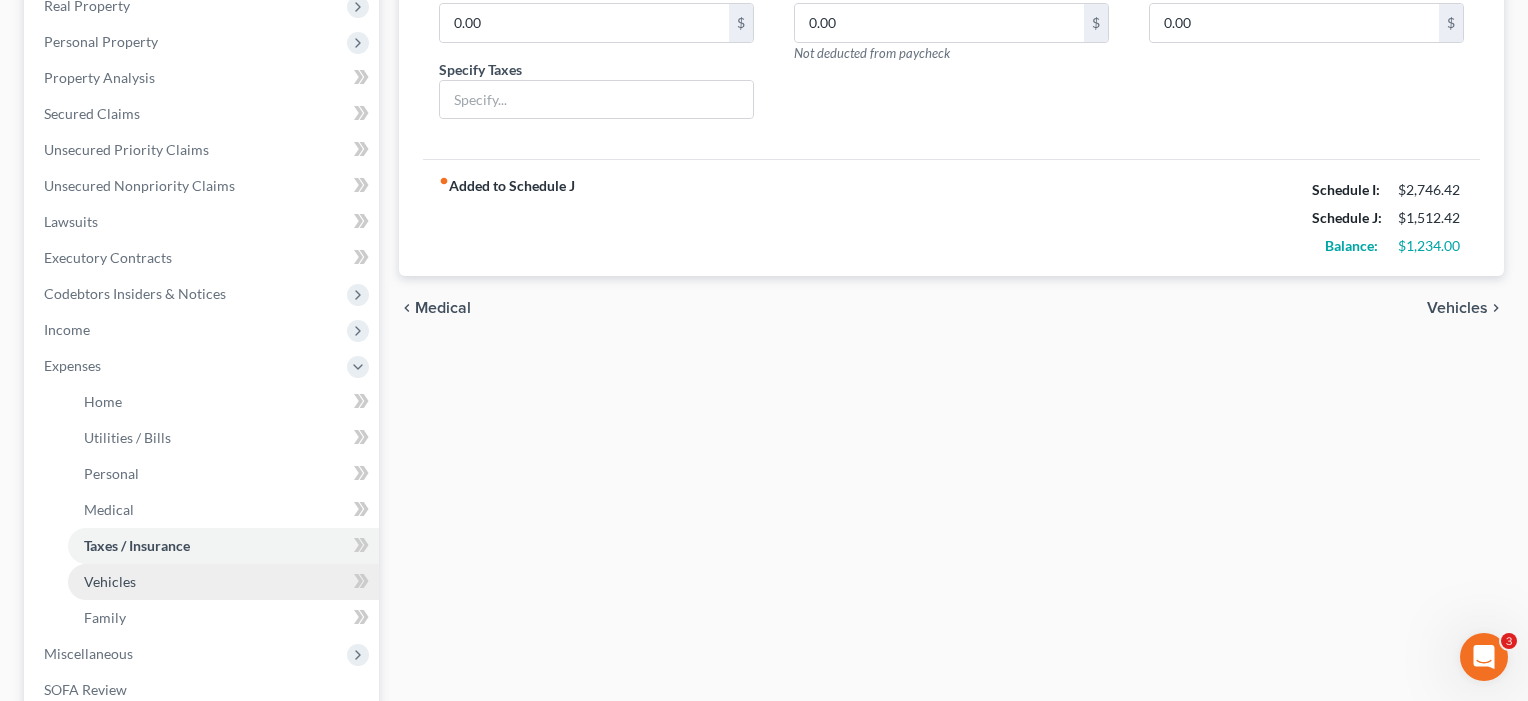 click on "Vehicles" at bounding box center (110, 581) 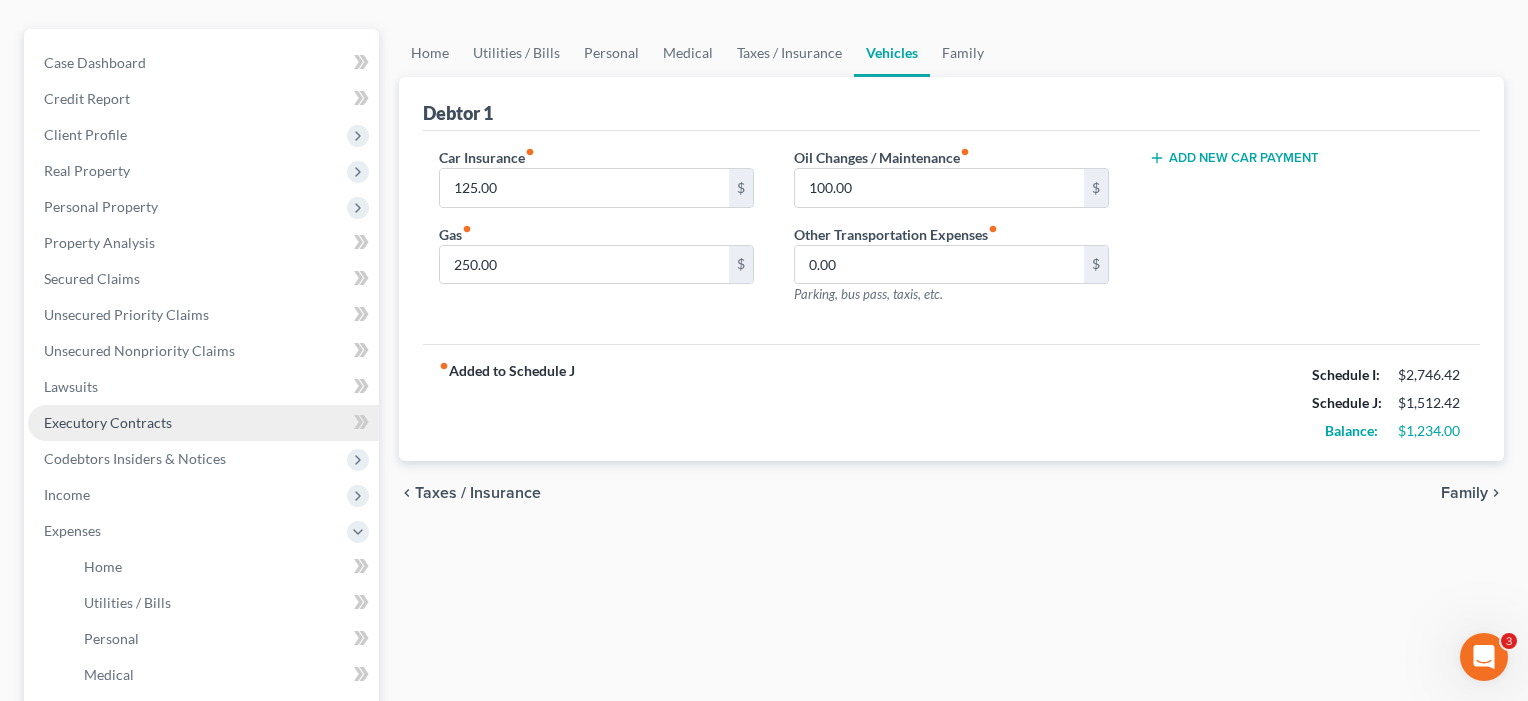 scroll, scrollTop: 225, scrollLeft: 0, axis: vertical 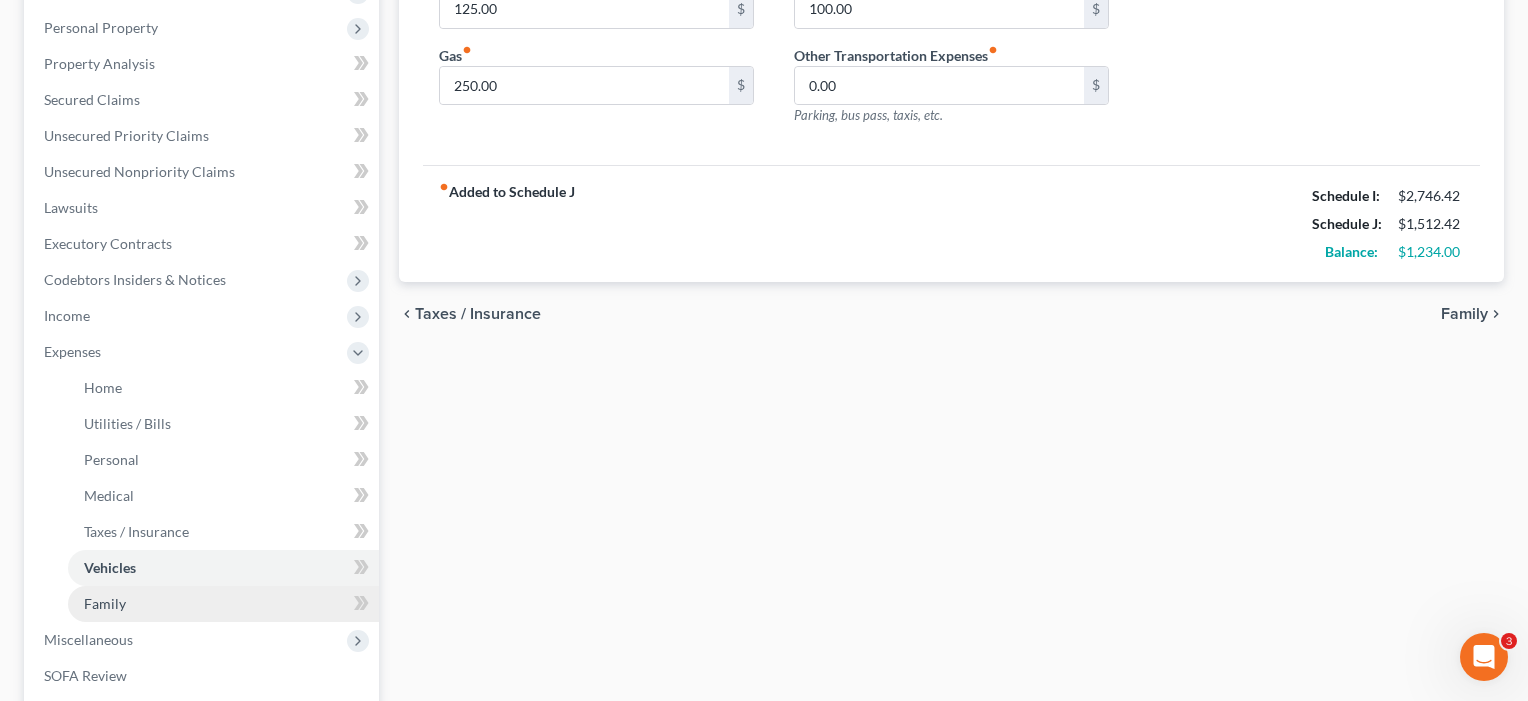 click on "Family" at bounding box center (105, 603) 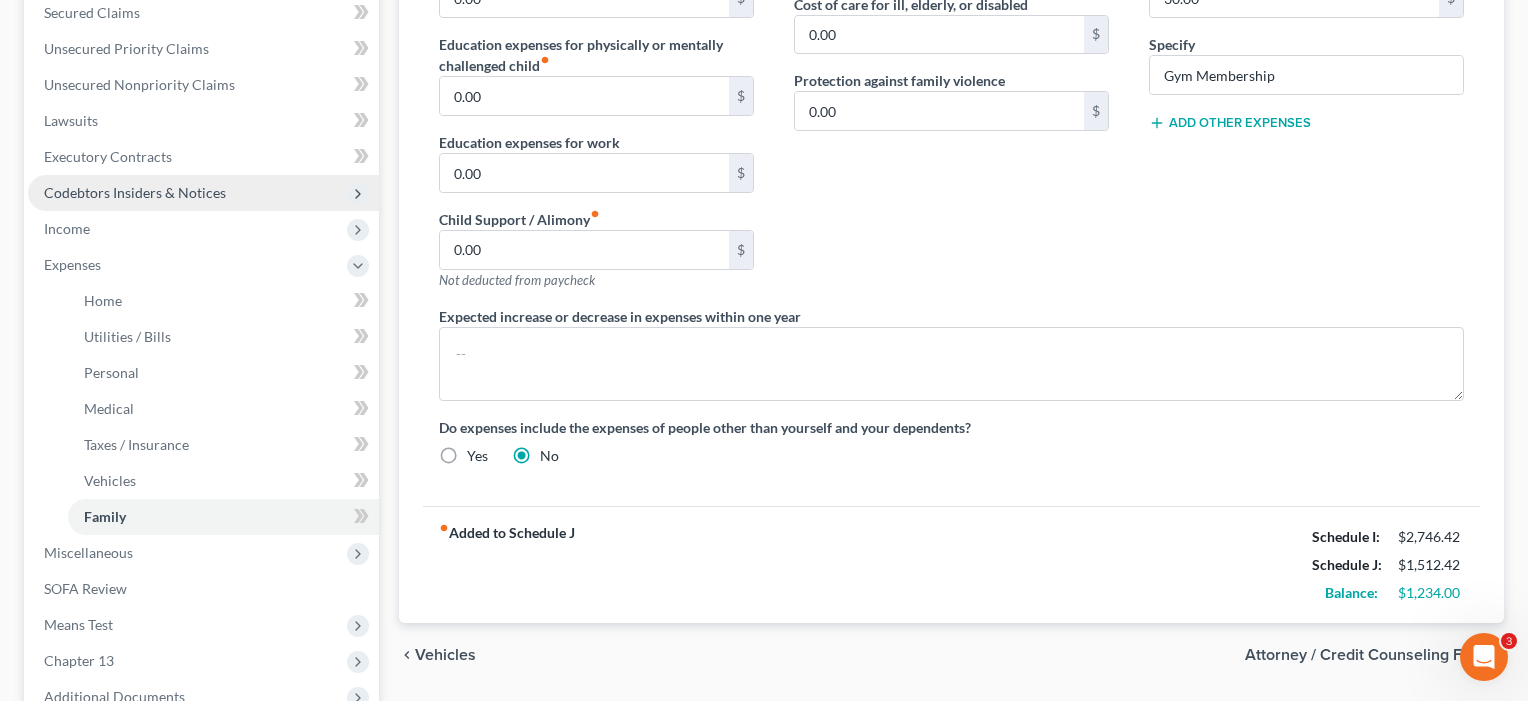 scroll, scrollTop: 430, scrollLeft: 0, axis: vertical 